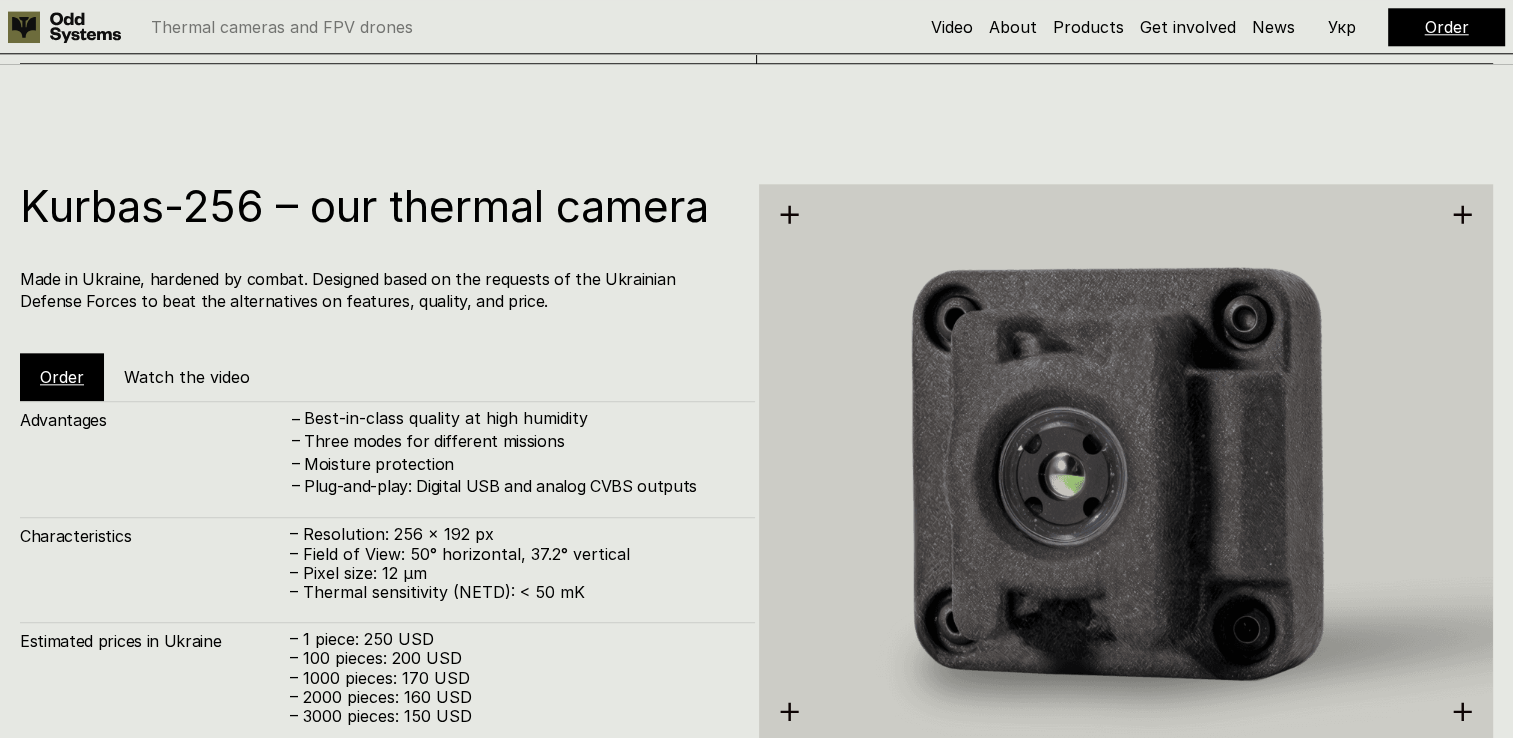 scroll, scrollTop: 0, scrollLeft: 0, axis: both 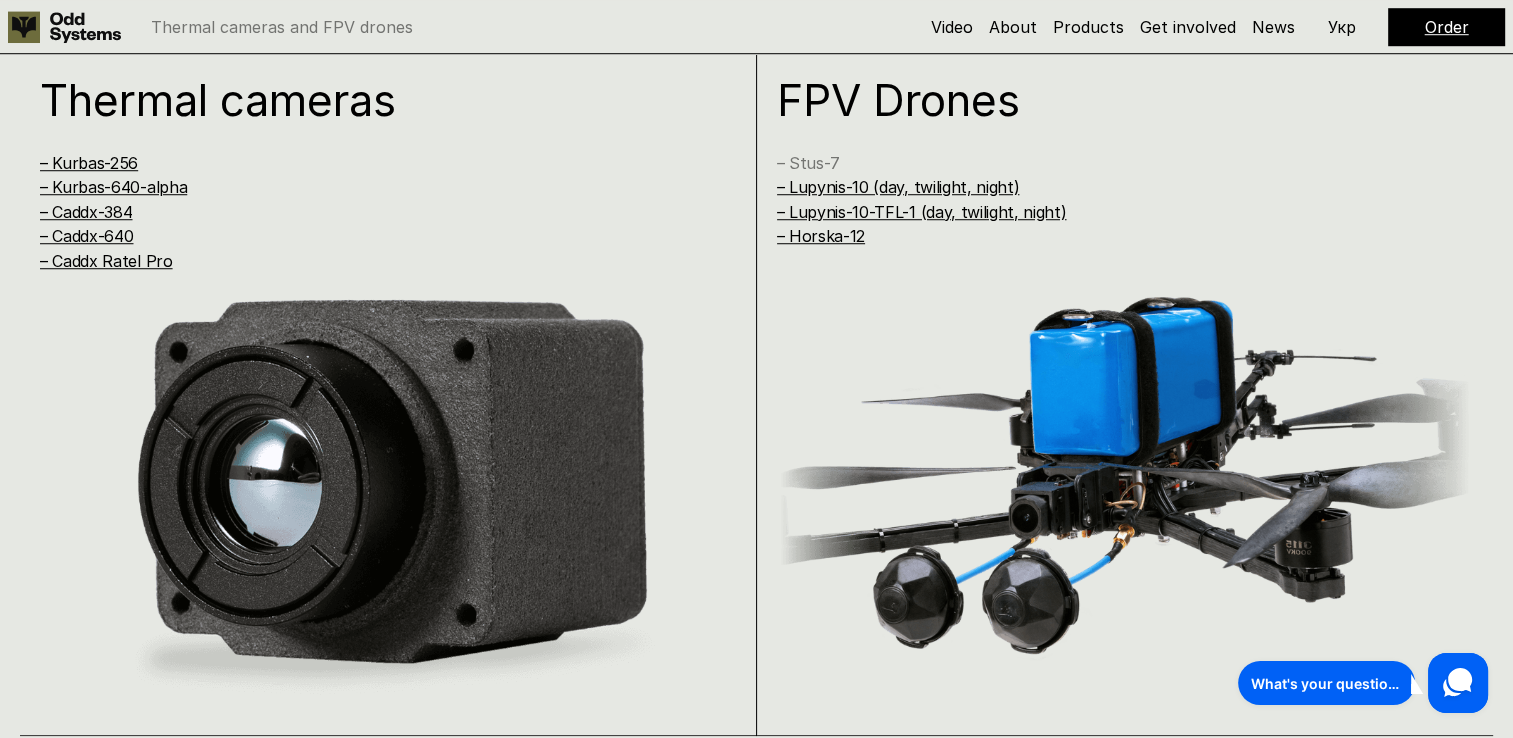 click on "– Stus-7" at bounding box center [808, 163] 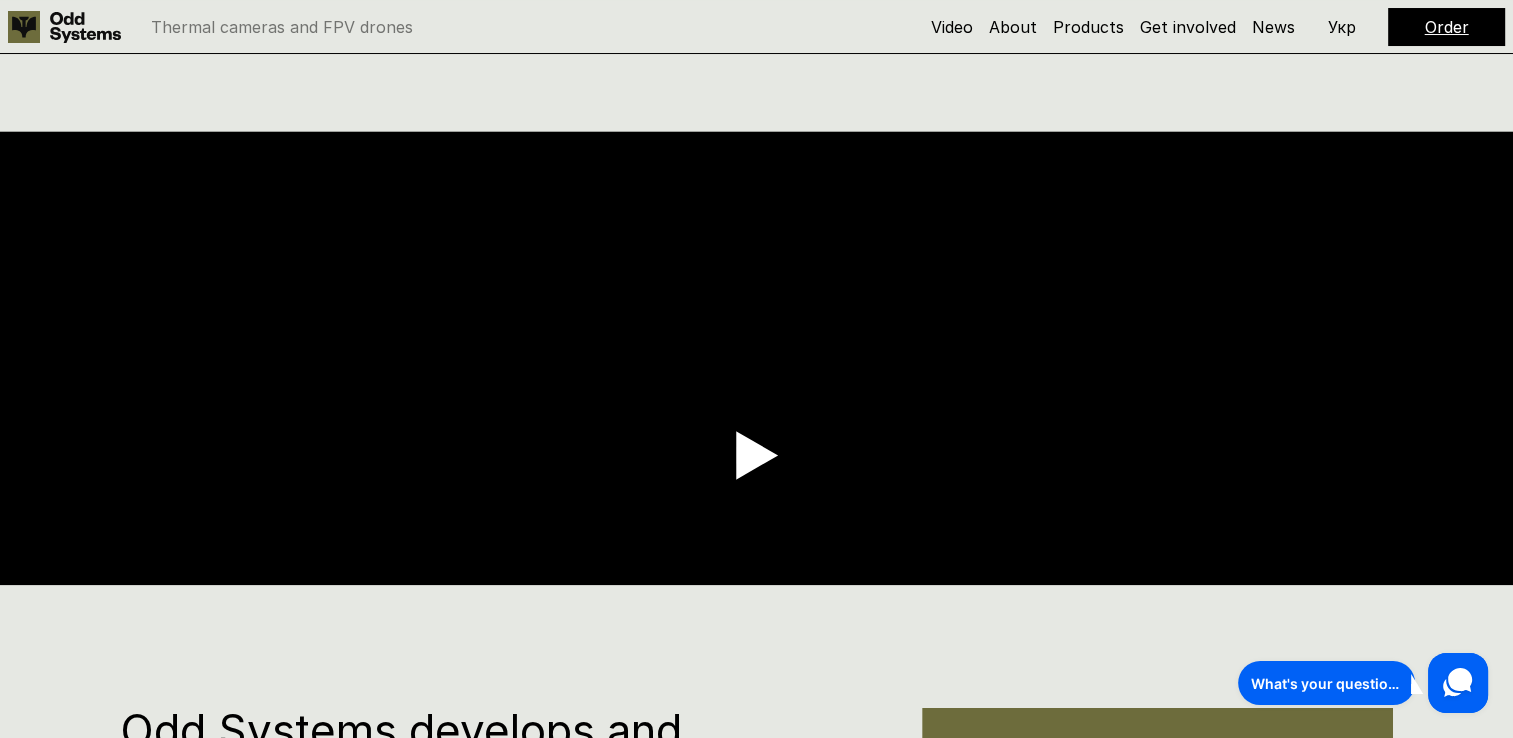 scroll, scrollTop: 319, scrollLeft: 0, axis: vertical 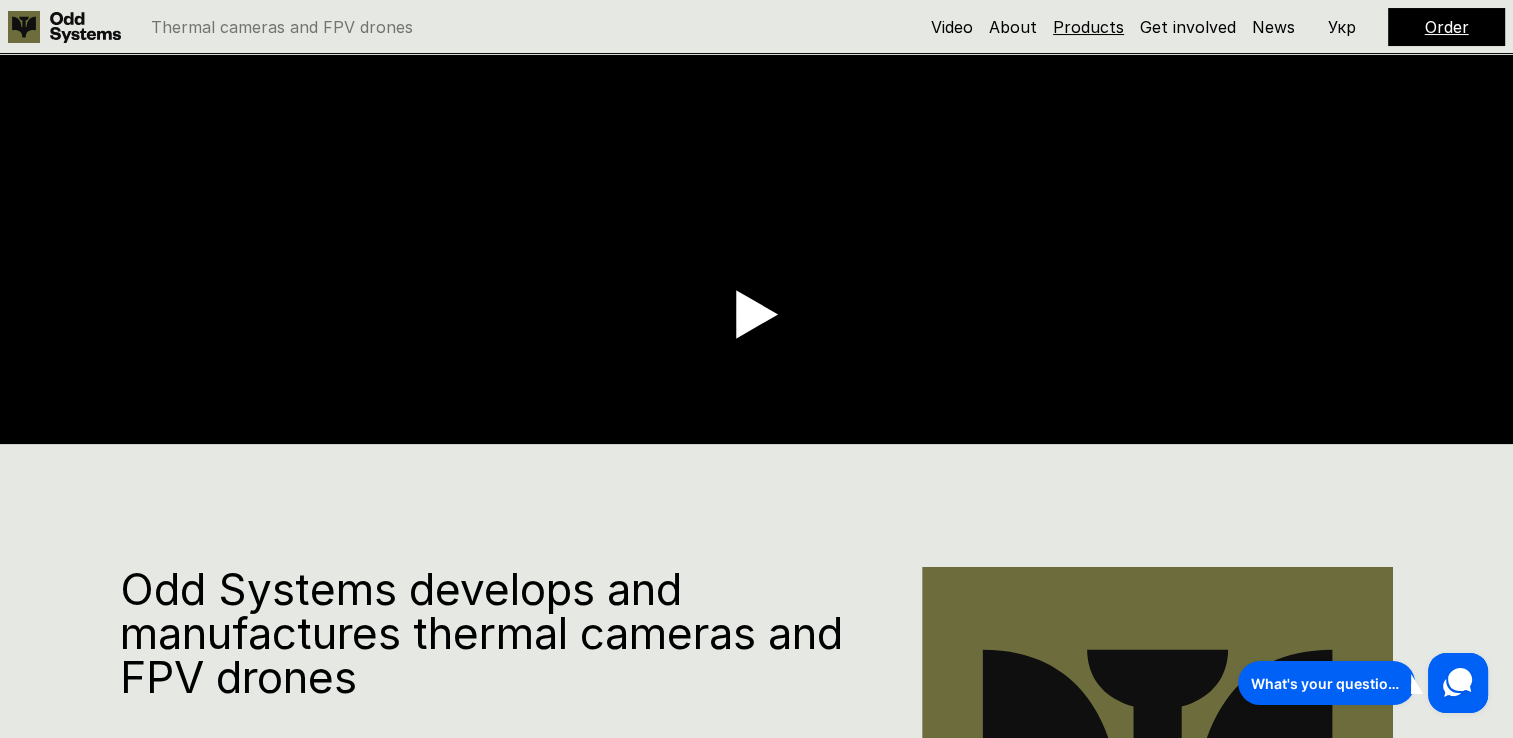 click on "Products" at bounding box center [1088, 27] 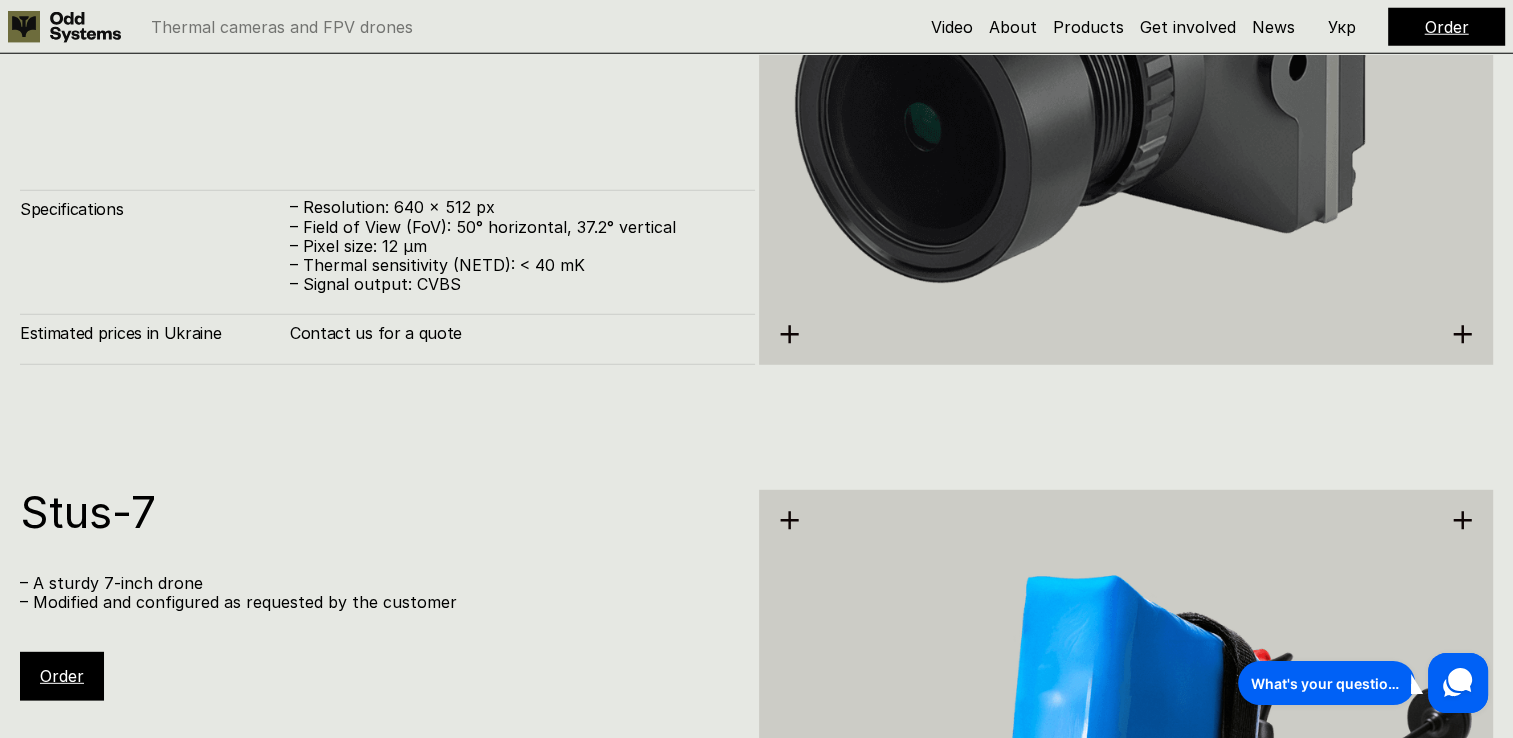 scroll, scrollTop: 5689, scrollLeft: 0, axis: vertical 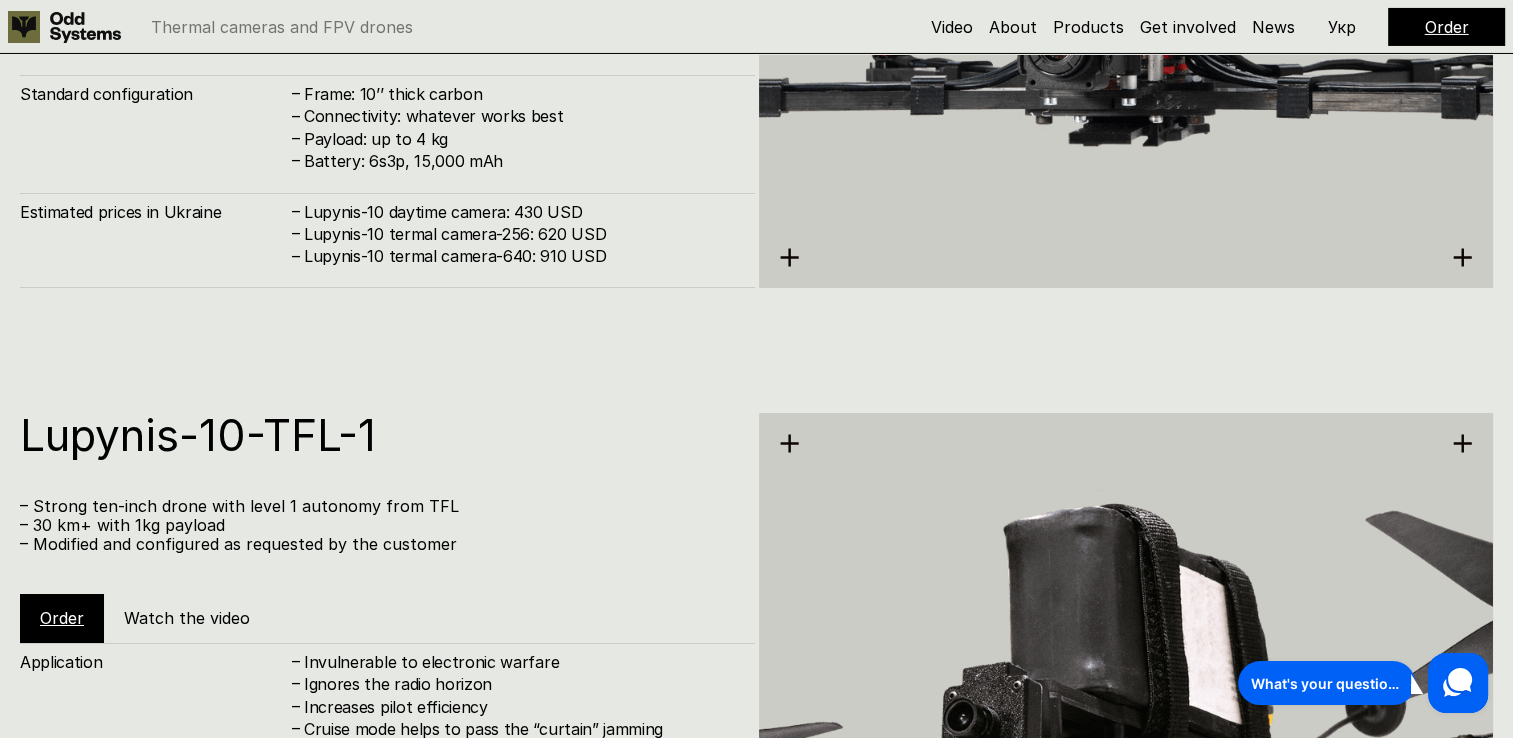 click 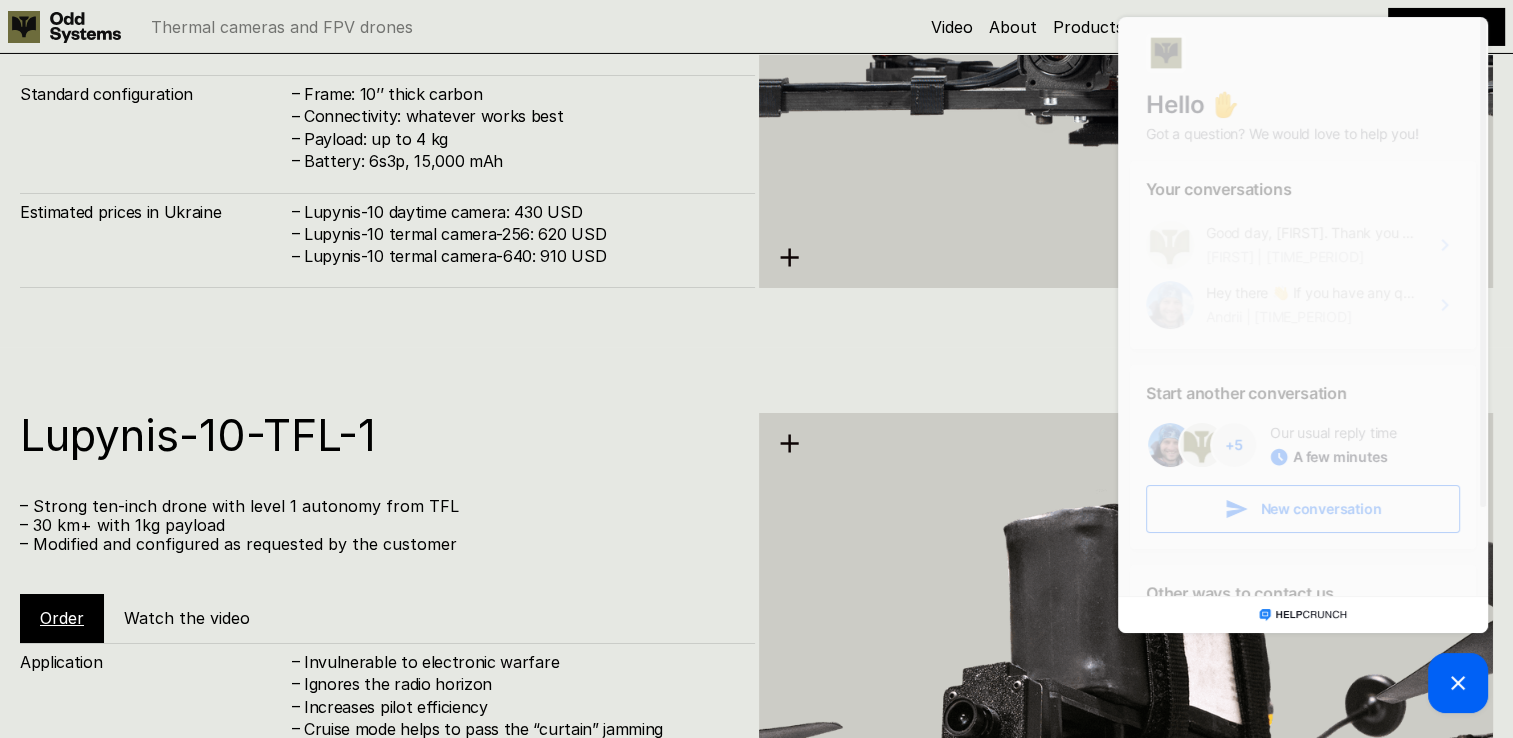click on "[TIME_PERIOD]" at bounding box center (1309, 257) 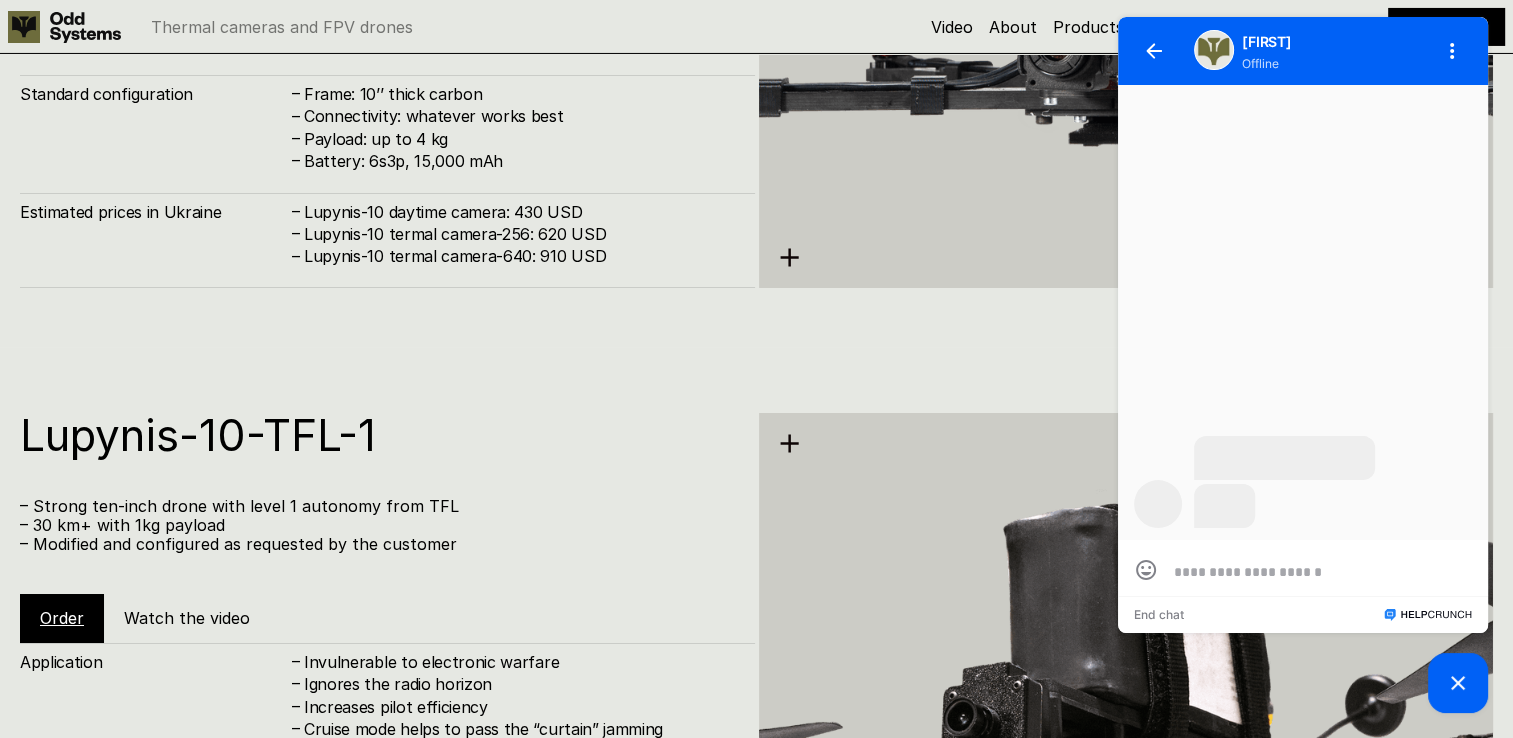 scroll, scrollTop: 0, scrollLeft: 0, axis: both 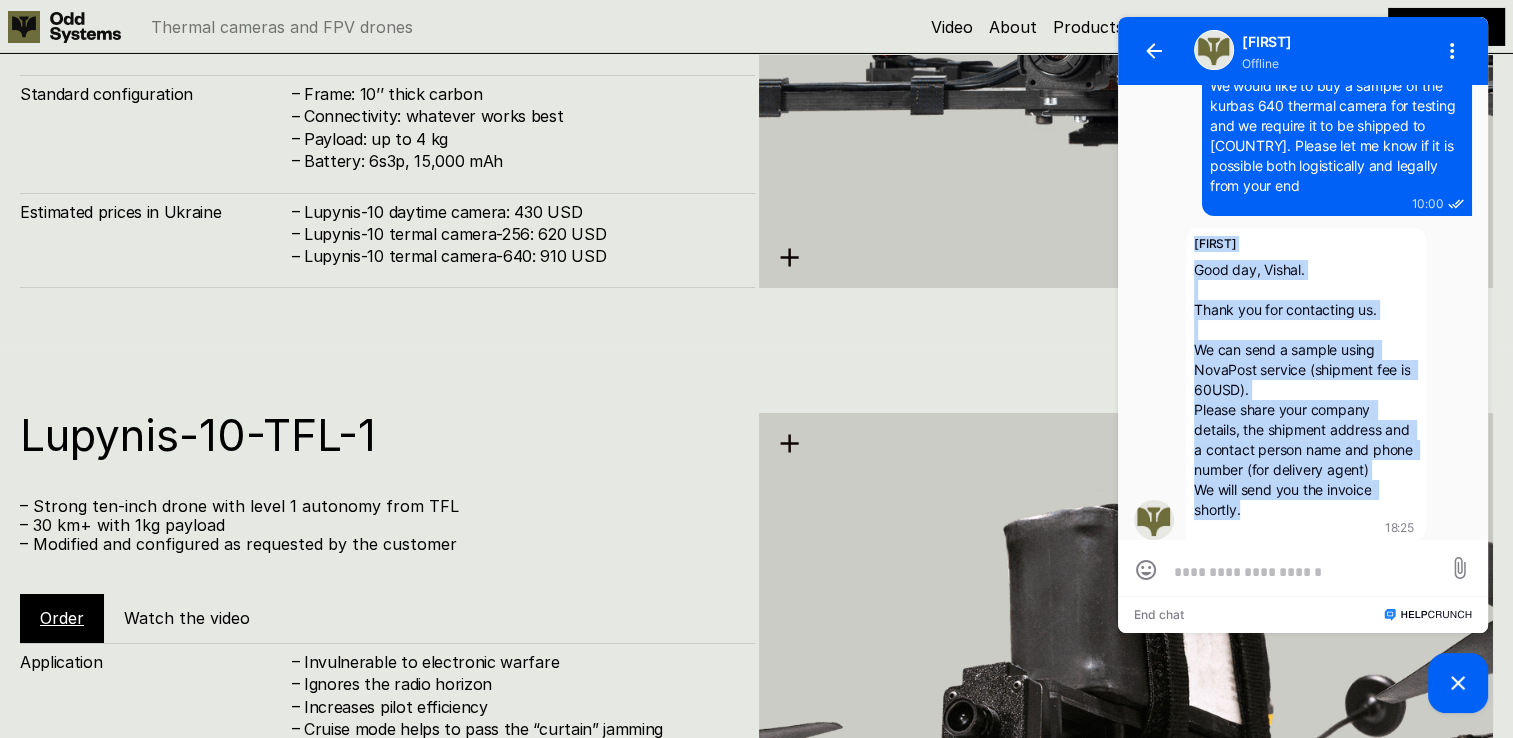 drag, startPoint x: 1253, startPoint y: 516, endPoint x: 1184, endPoint y: 218, distance: 305.88397 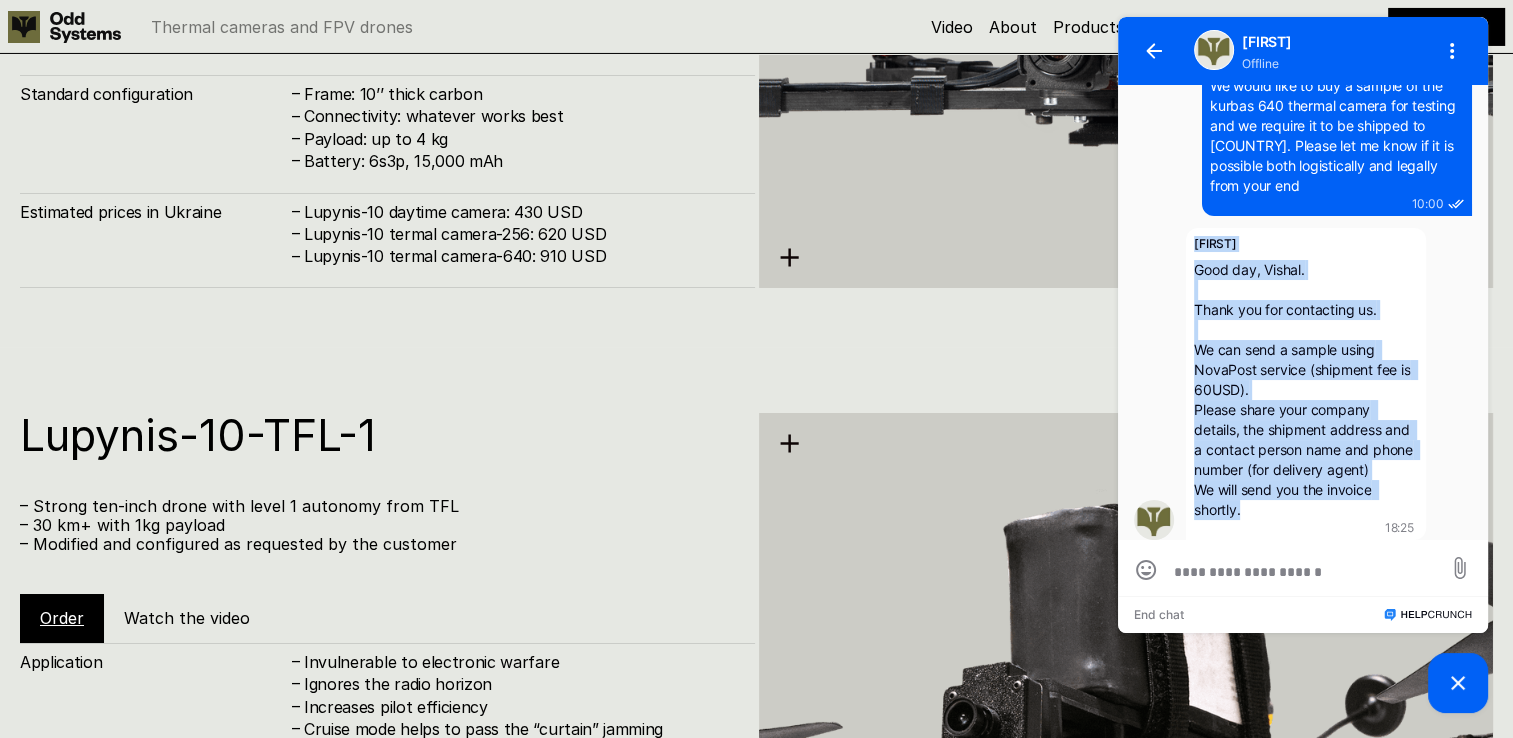 click on "[DAY] [MONTH] [YEAR] Good day. My name is [FIRST] and I'm representing [COMPANY]. I've contacted you a month or two ago regarding placing an order for the kurbas thermal cameras. We would like to buy a sample of the kurbas 640 thermal camera for testing and we require it to be shipped to [COUNTRY]. Please let me know if it is possible both logistically and legally from your end [TIME] Reply Copy [FIRST] Good day, [FIRST]. Thank you for contacting us. We can send a sample using NovaPost service (shipment fee is 60USD). Please share your company details, the shipment address and a contact person name and phone number (for delivery agent) We will send you the invoice shortly. [TIME] Reply Copy" at bounding box center [1303, 226] 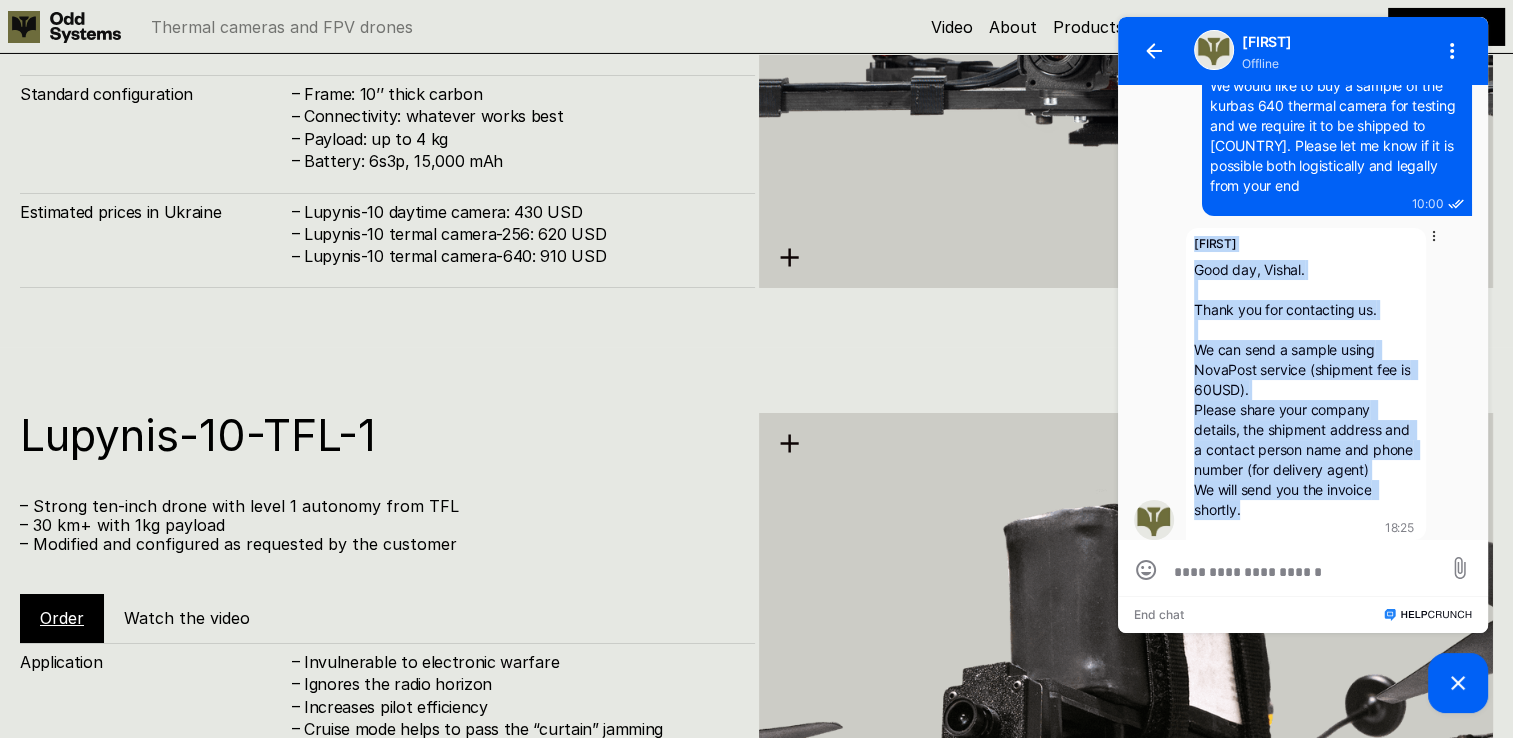 click on "Good day, [FIRST]. Thank you for contacting us. We can send a sample using NovaPost service (shipment fee is 60USD). Please share your company details, the shipment address and a contact person name and phone number (for delivery agent) We will send you the invoice shortly." at bounding box center (1305, 389) 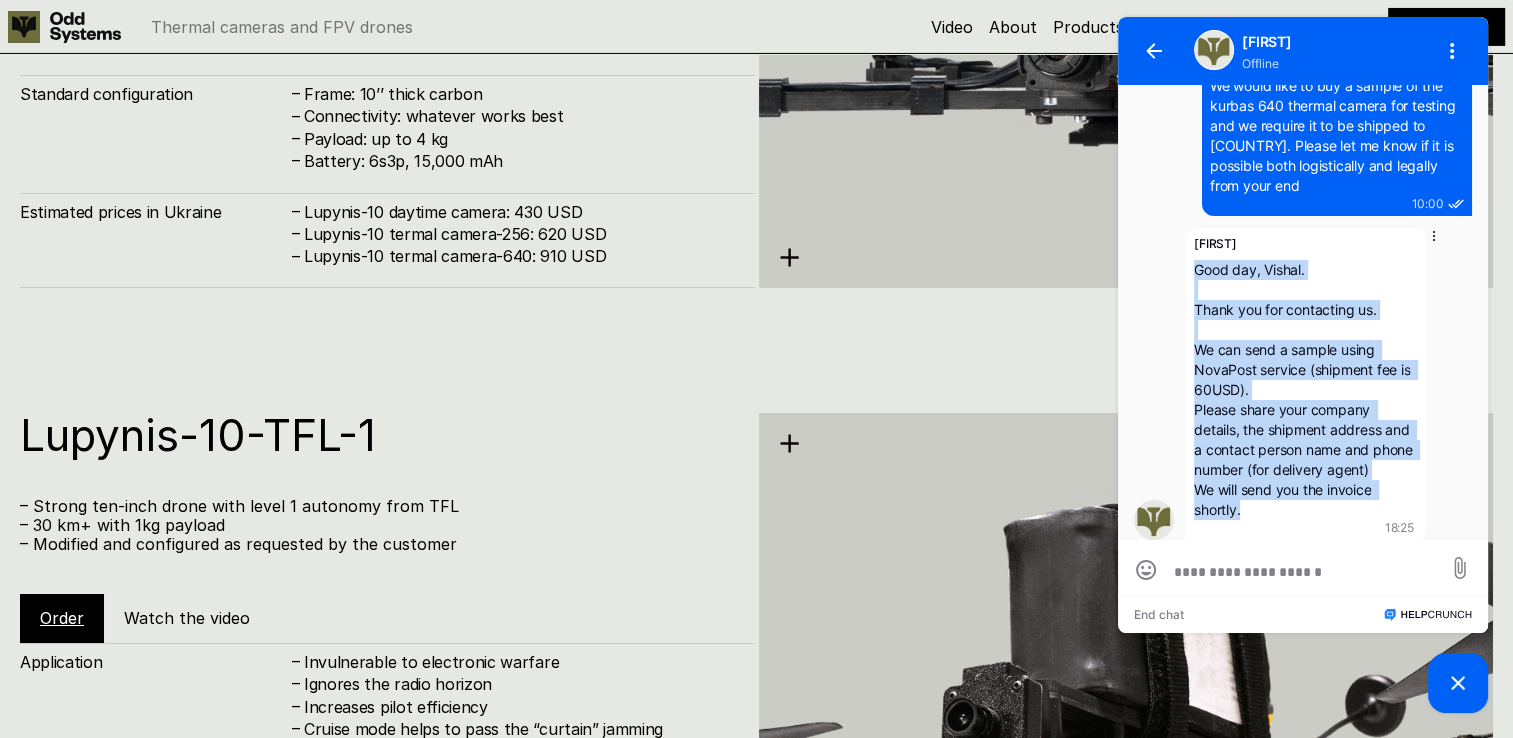 drag, startPoint x: 1195, startPoint y: 264, endPoint x: 1334, endPoint y: 513, distance: 285.17014 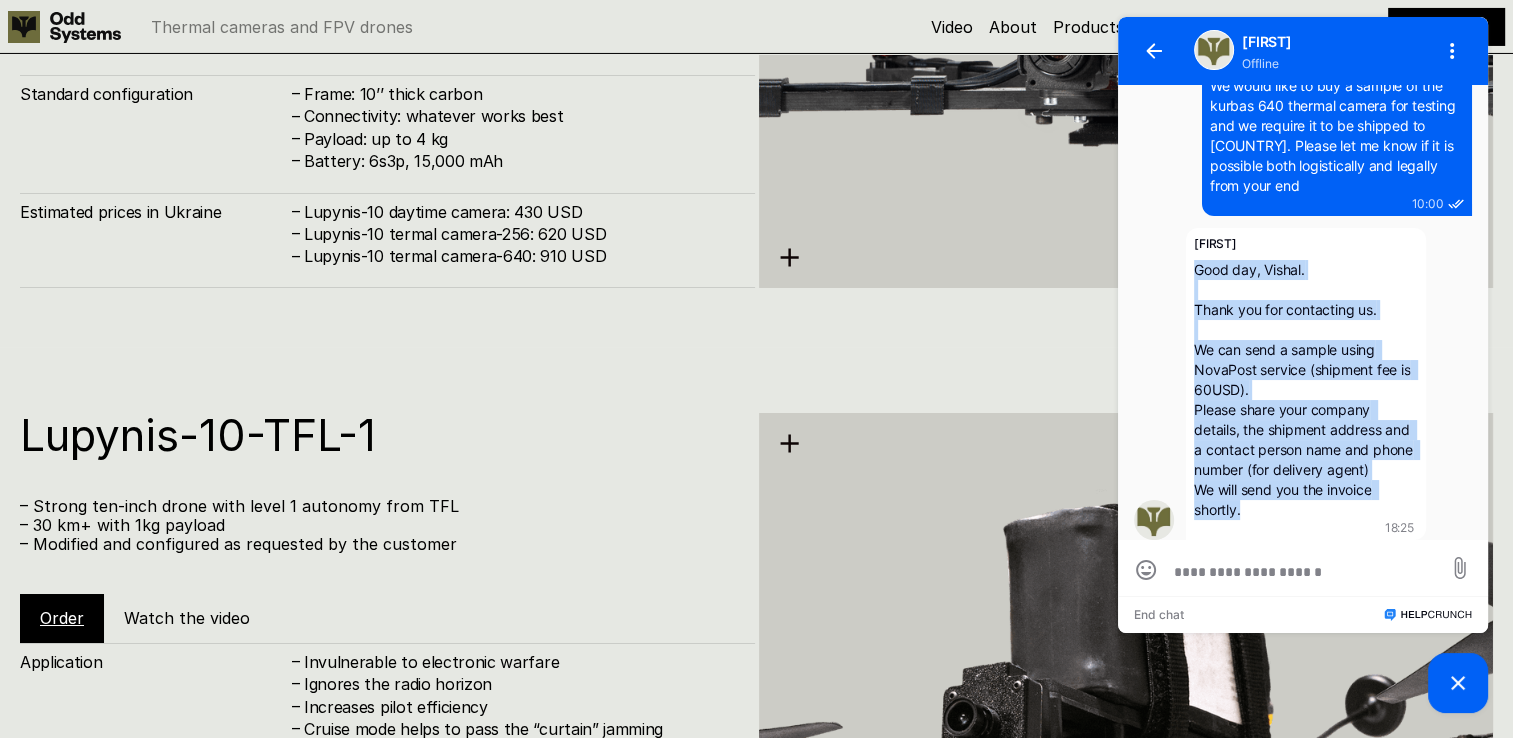 copy on "Good day, [FIRST]. Thank you for contacting us. We can send a sample using NovaPost service (shipment fee is 60USD). Please share your company details, the shipment address and a contact person name and phone number (for delivery agent) We will send you the invoice shortly." 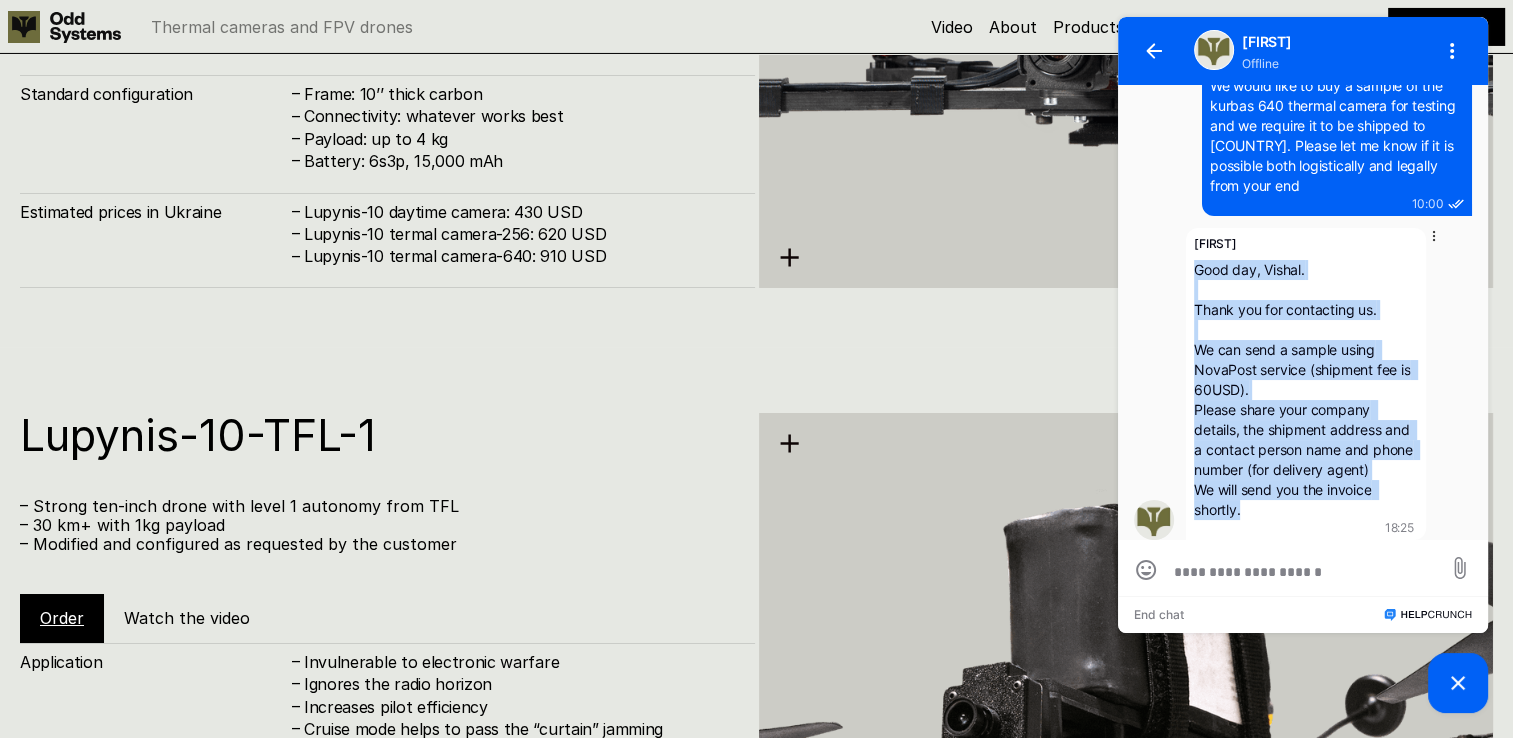 click on "Good day, [FIRST]. Thank you for contacting us. We can send a sample using NovaPost service (shipment fee is 60USD). Please share your company details, the shipment address and a contact person name and phone number (for delivery agent) We will send you the invoice shortly." at bounding box center (1306, 390) 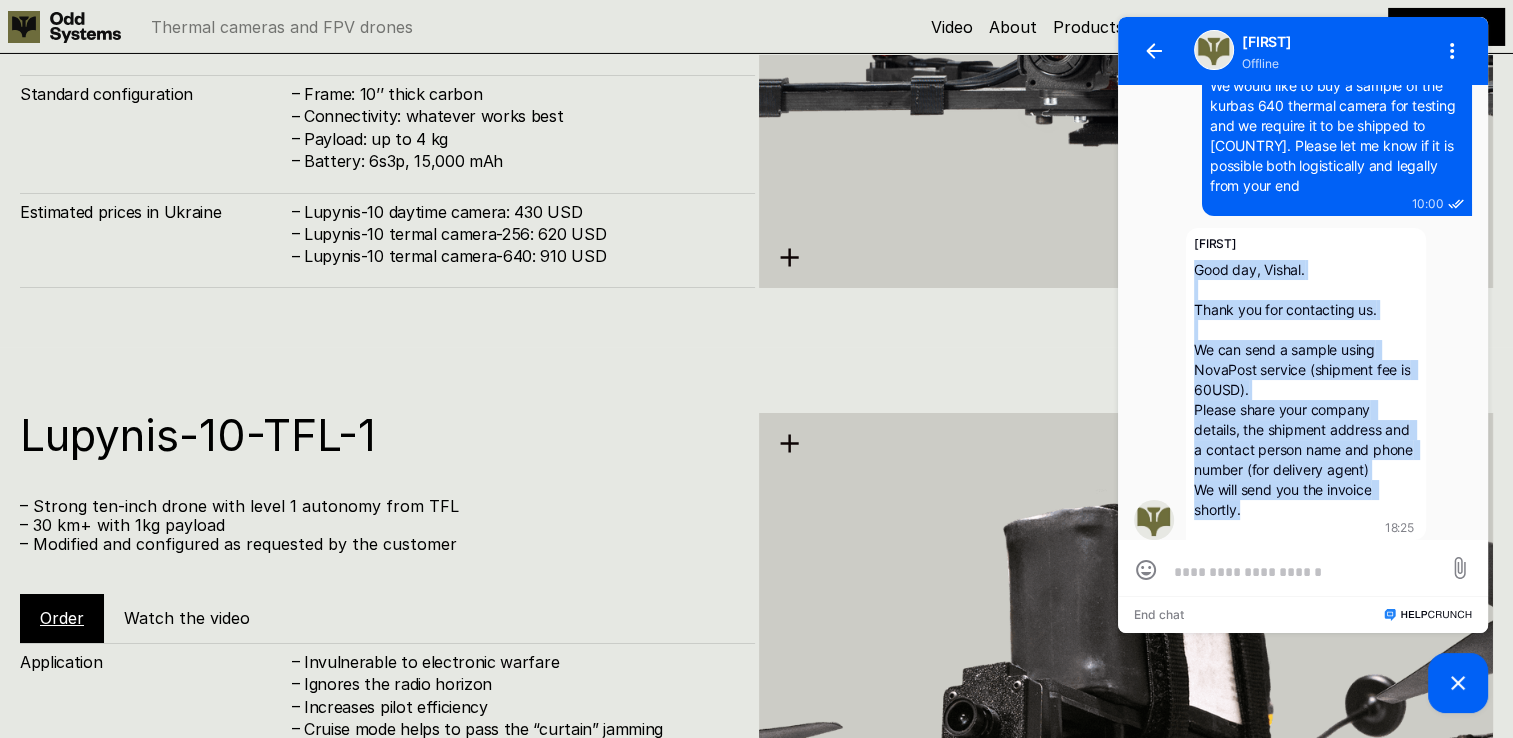 click at bounding box center (1303, 571) 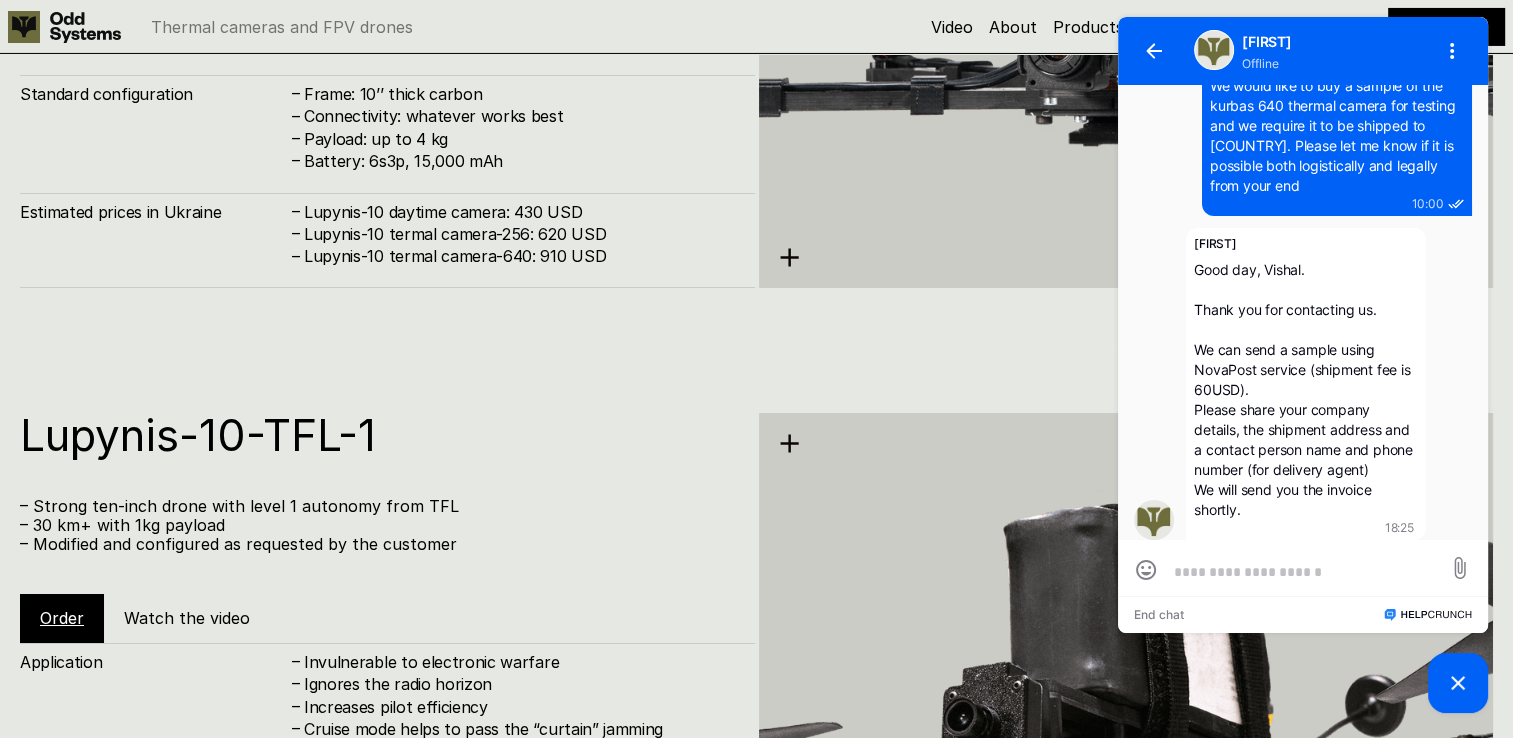 type on "*" 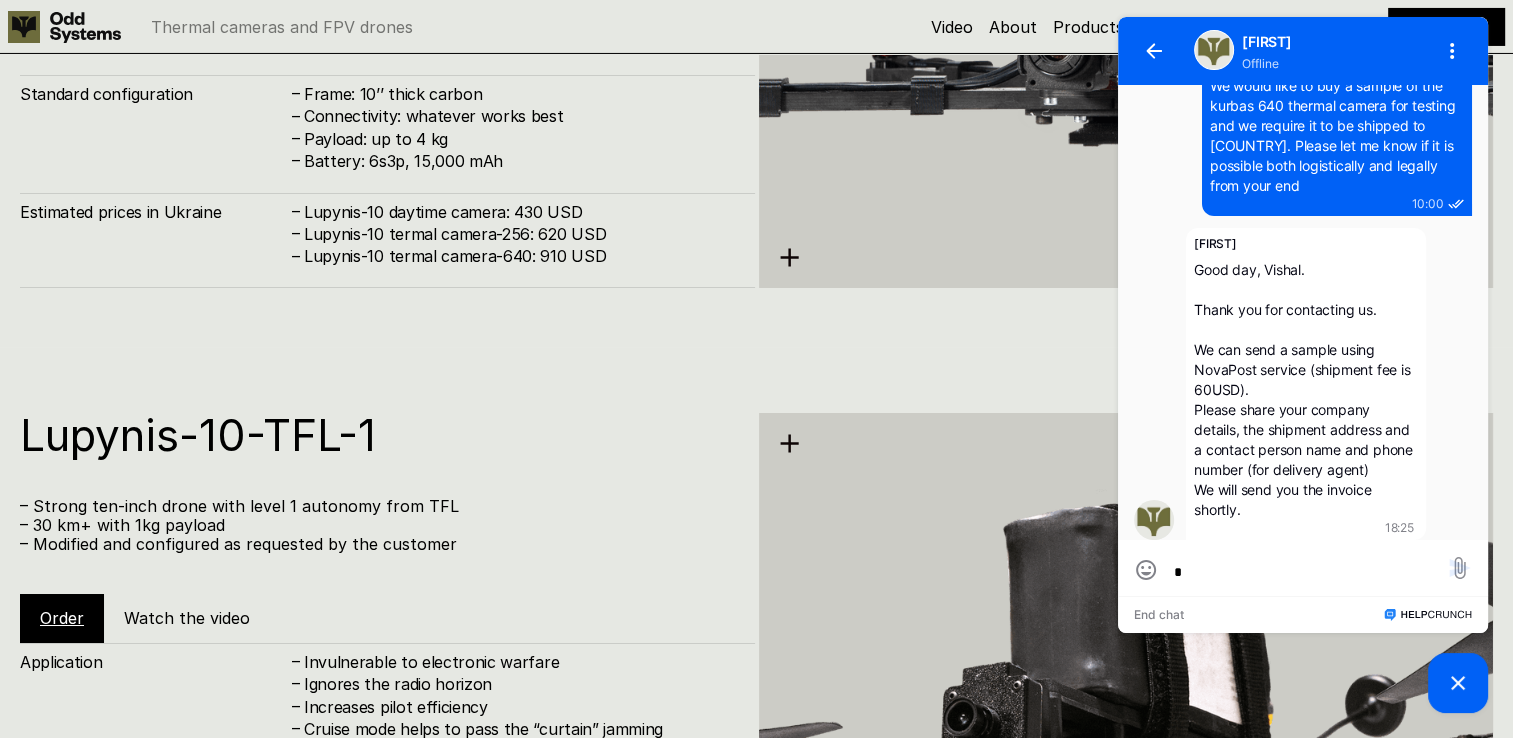 scroll, scrollTop: 0, scrollLeft: 0, axis: both 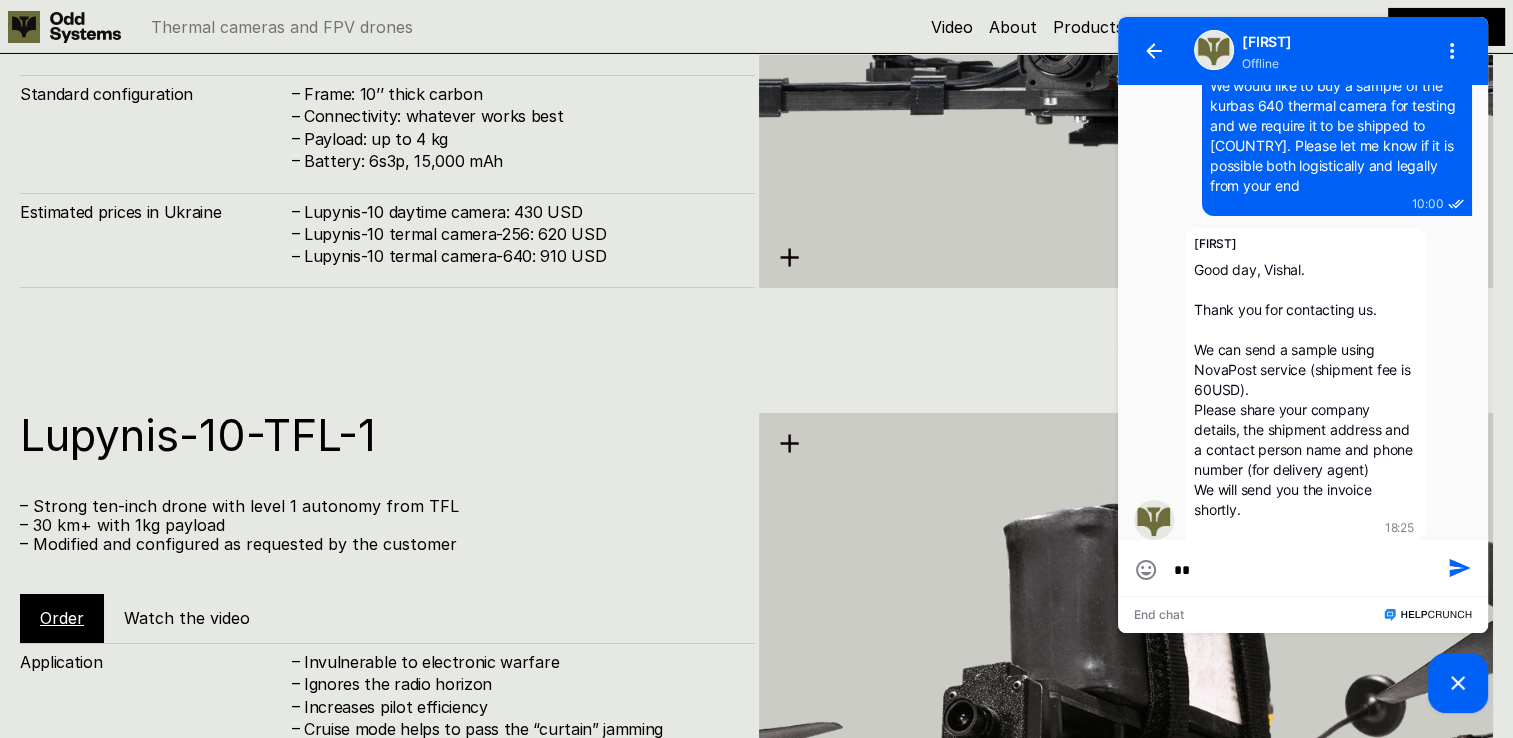 type on "***" 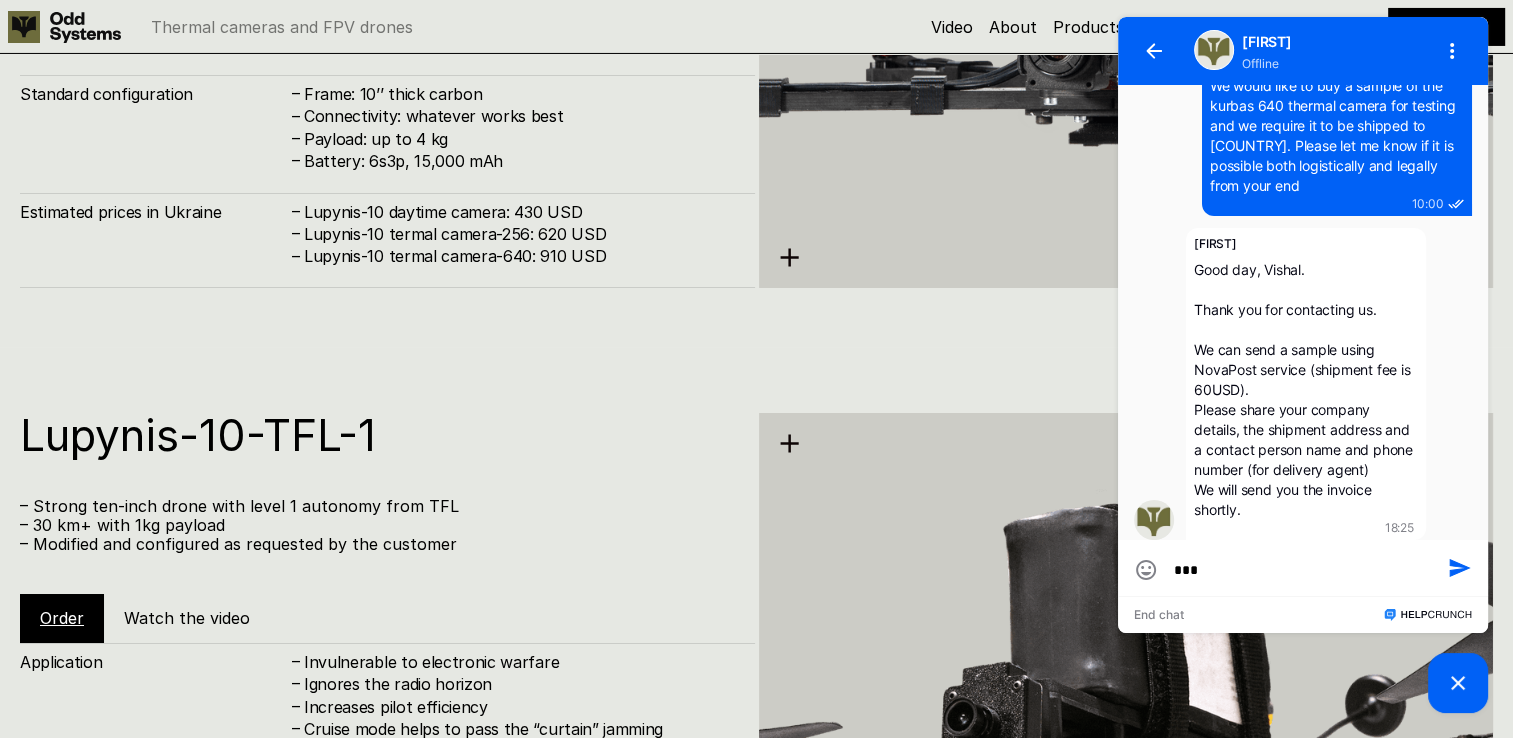 type on "****" 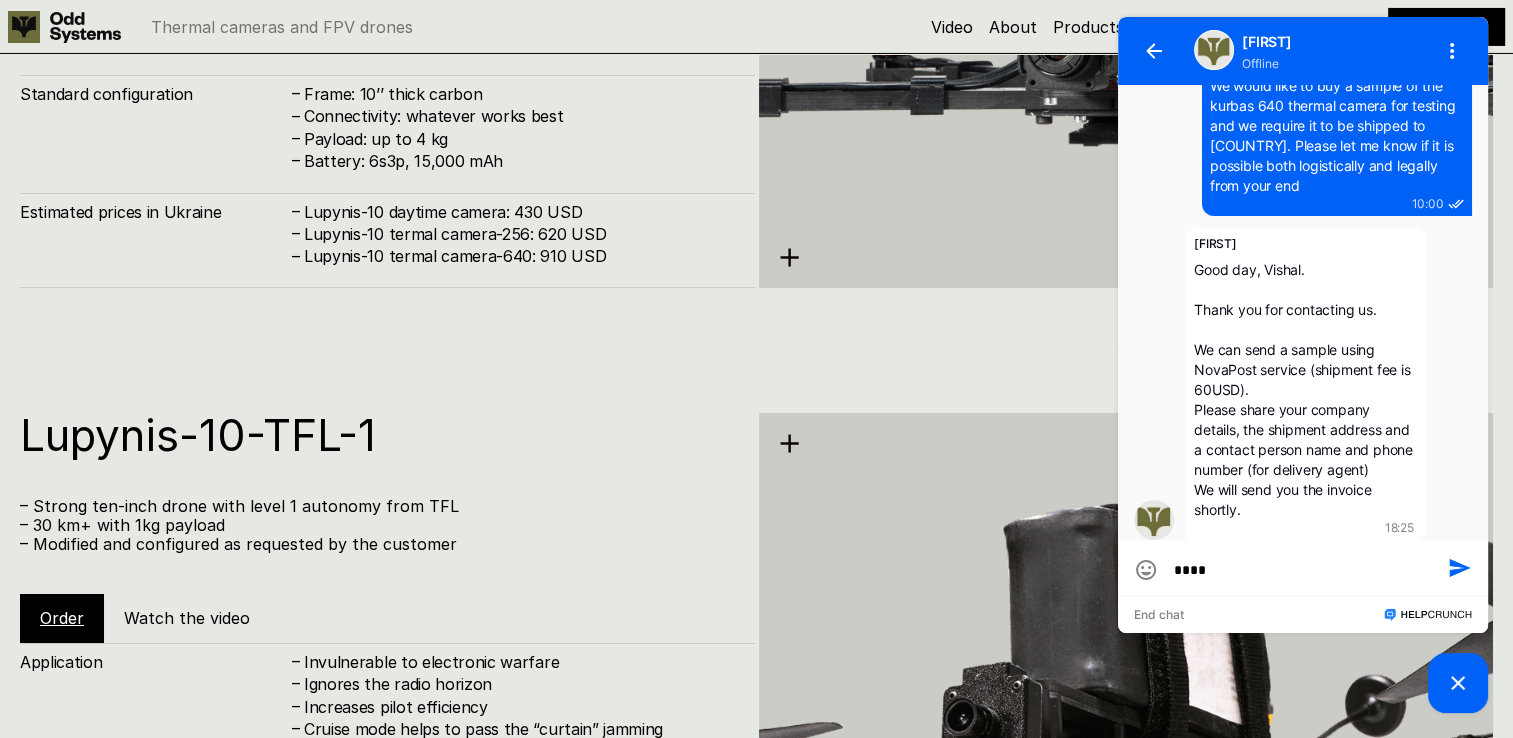 type on "*****" 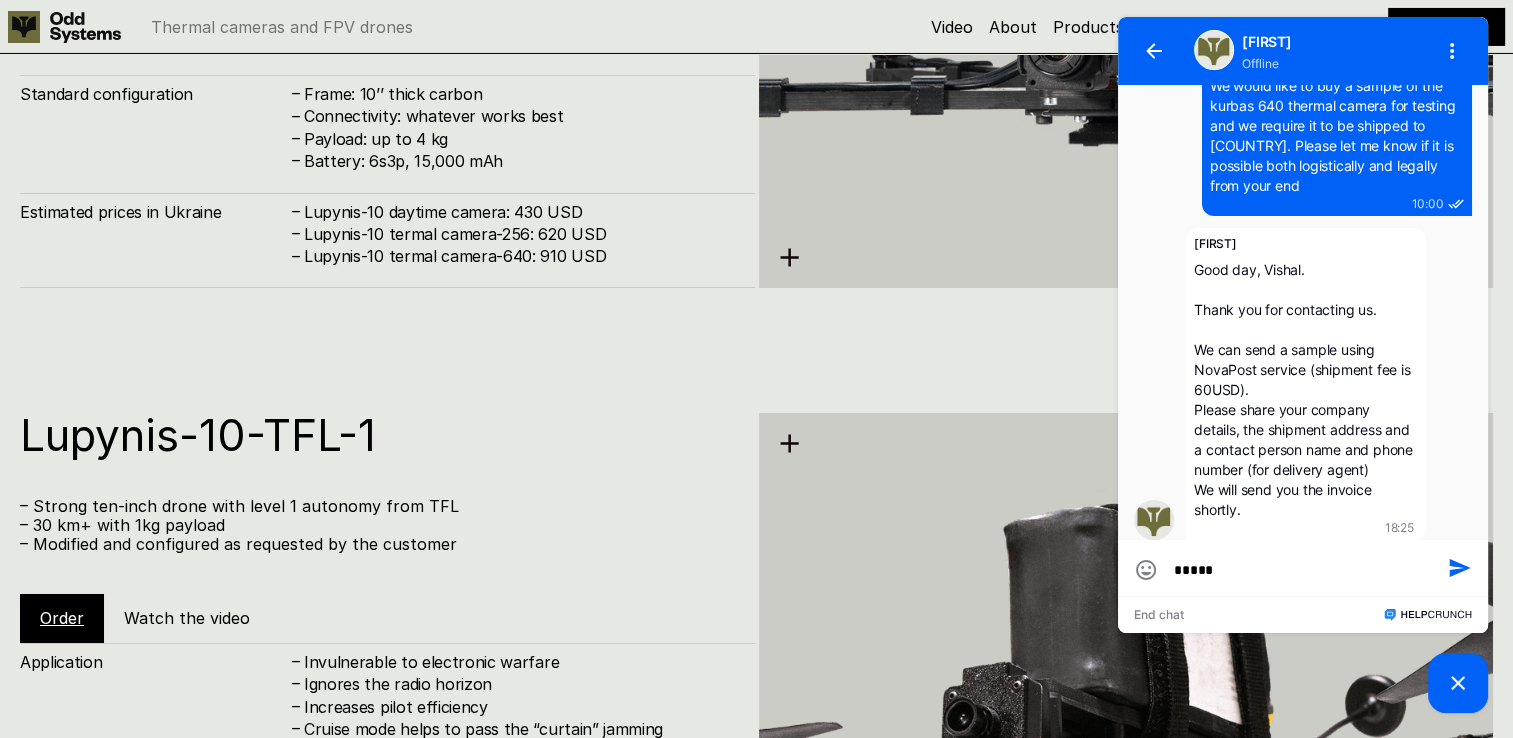 type on "*****" 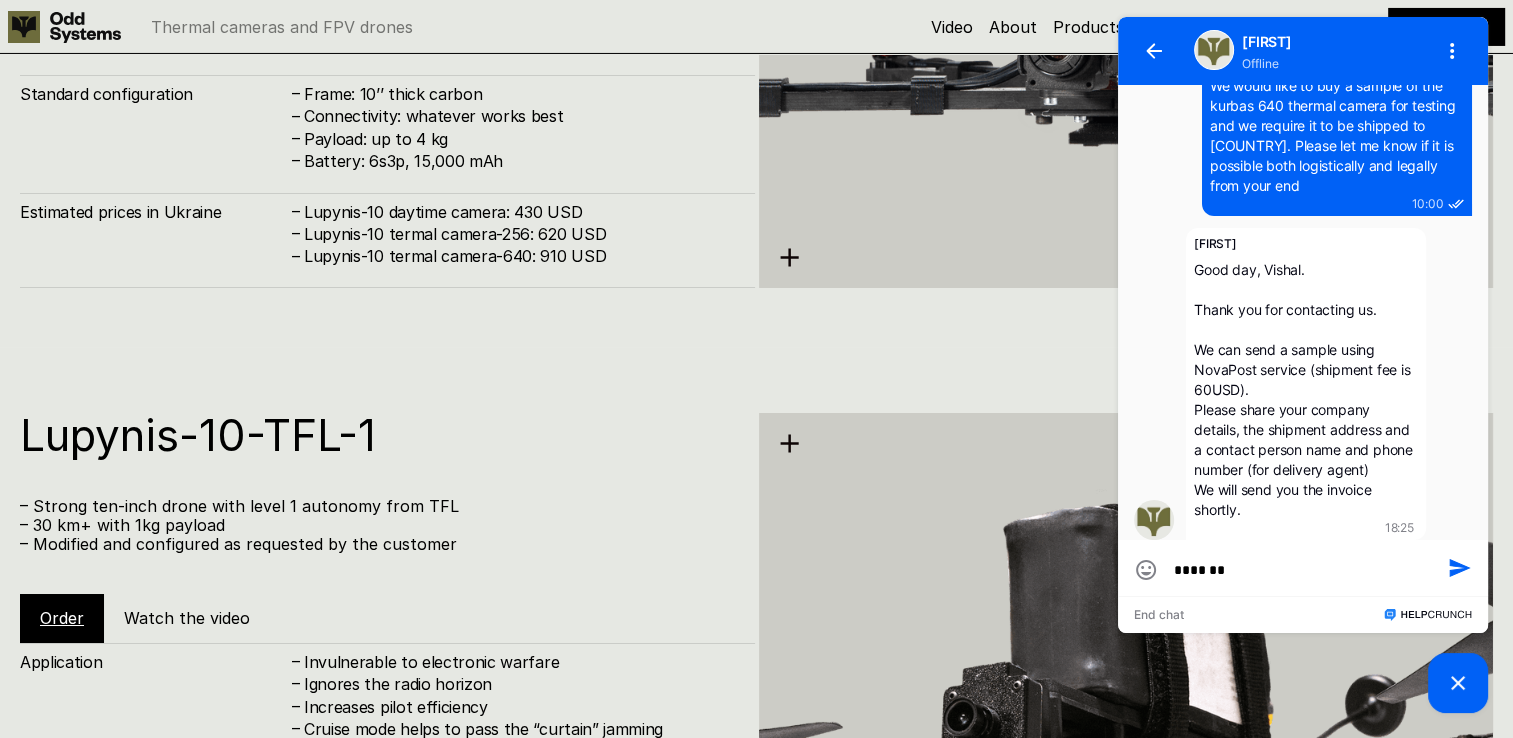 type on "********" 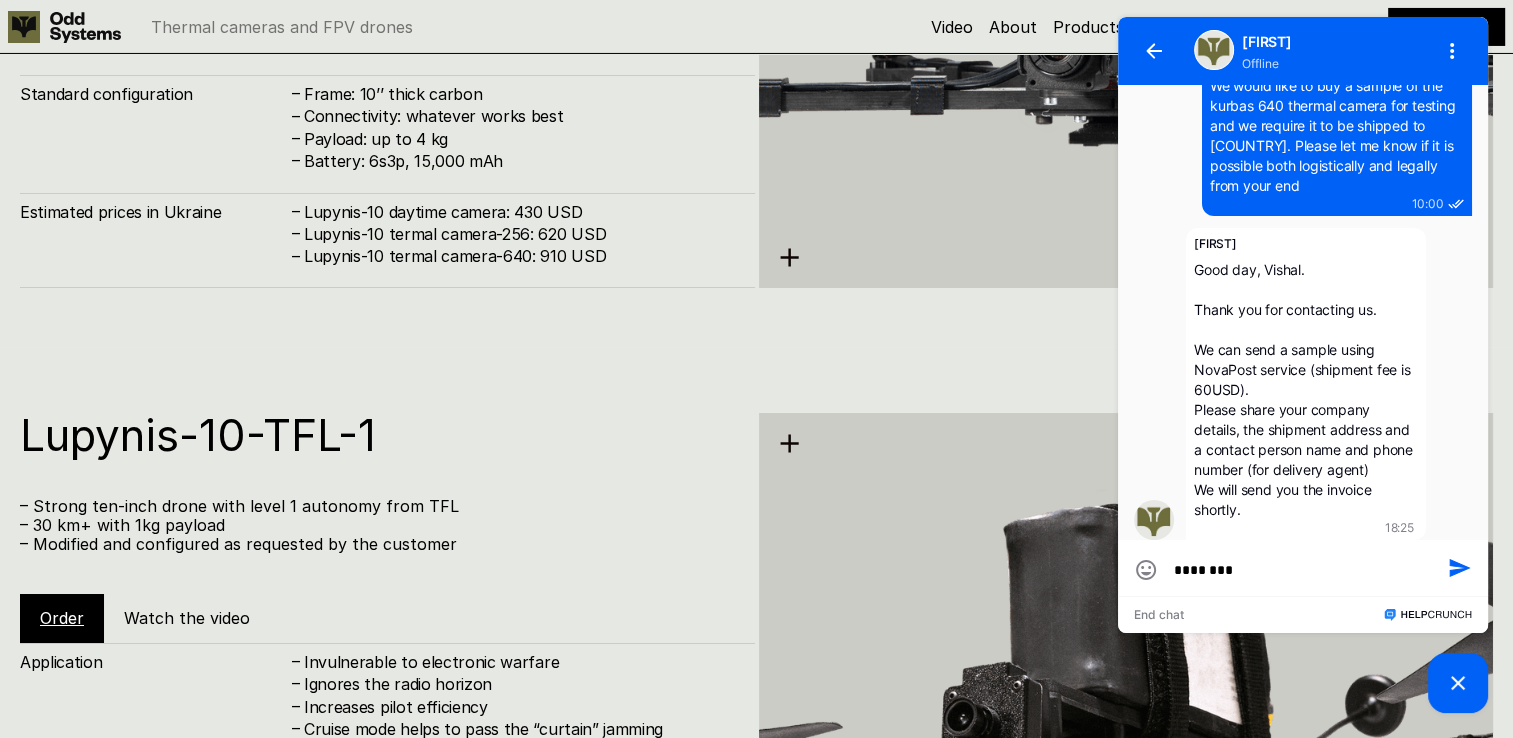 type on "*********" 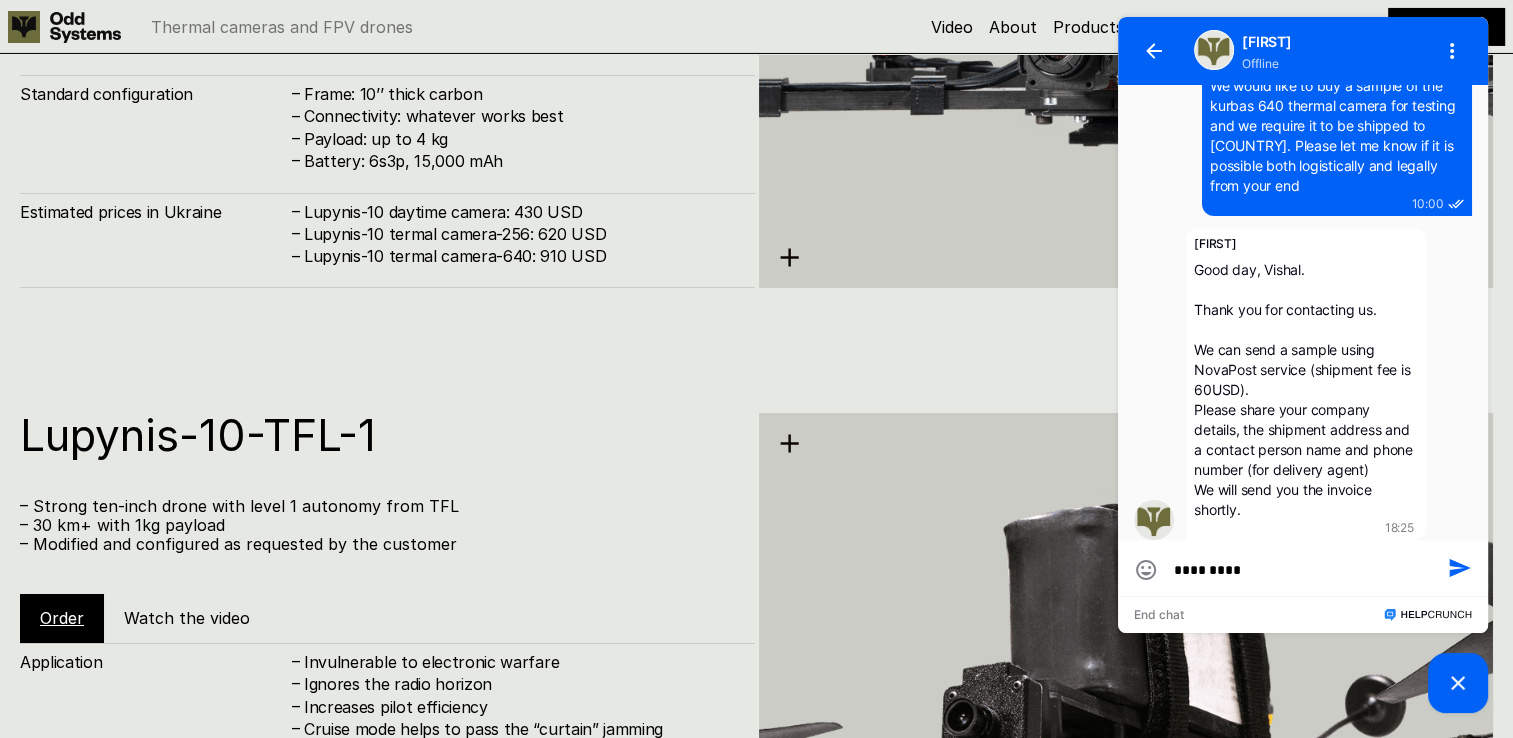 type on "**********" 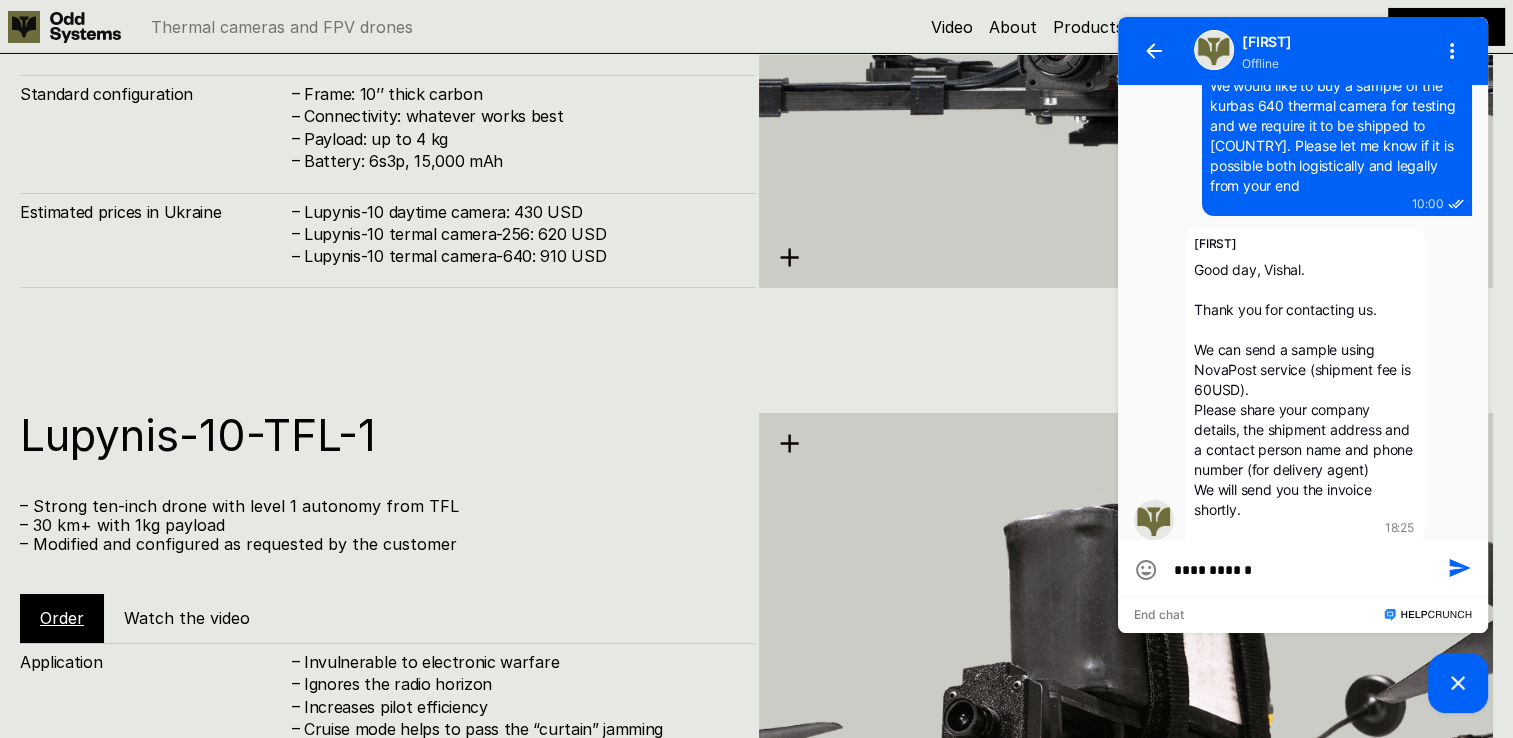 type on "**********" 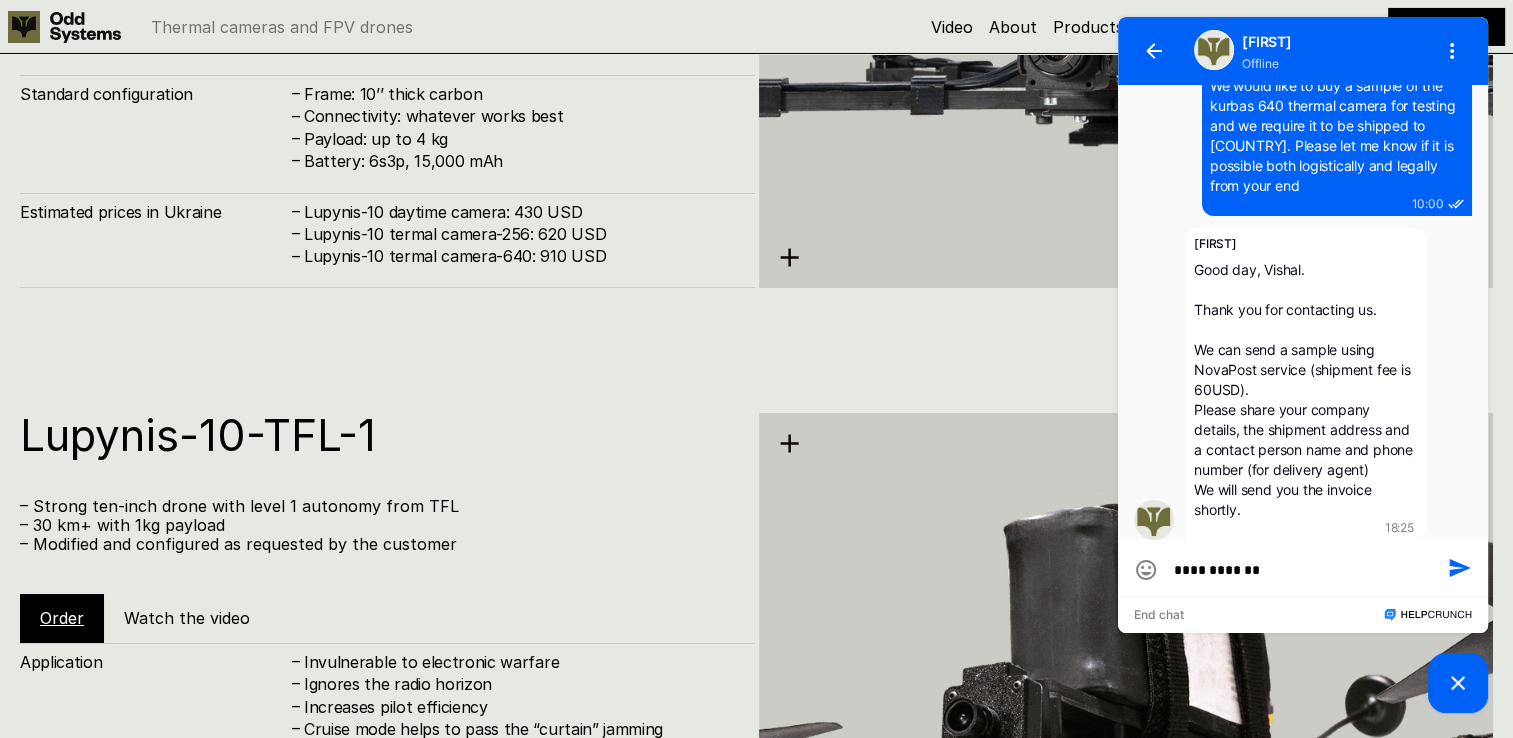 type on "**********" 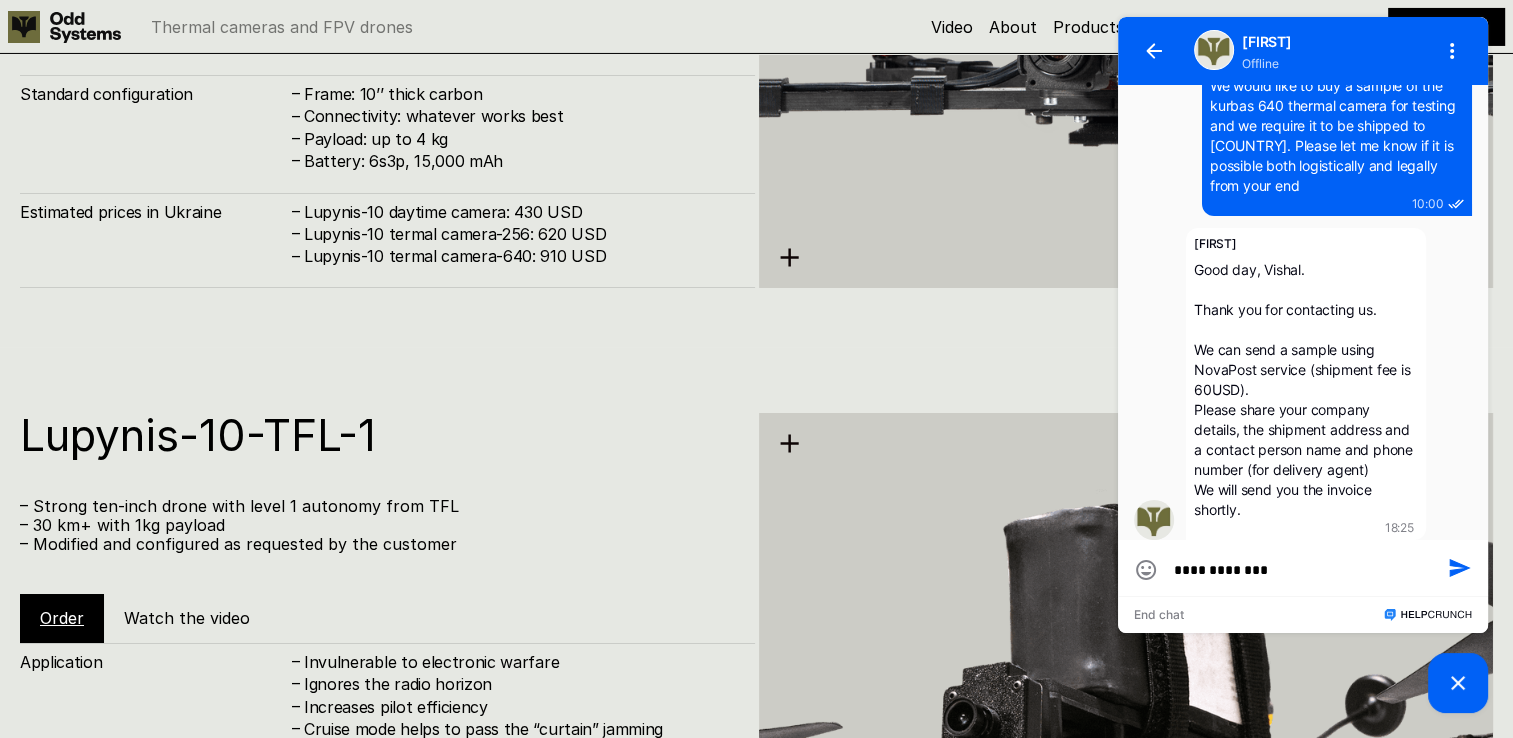 type on "**********" 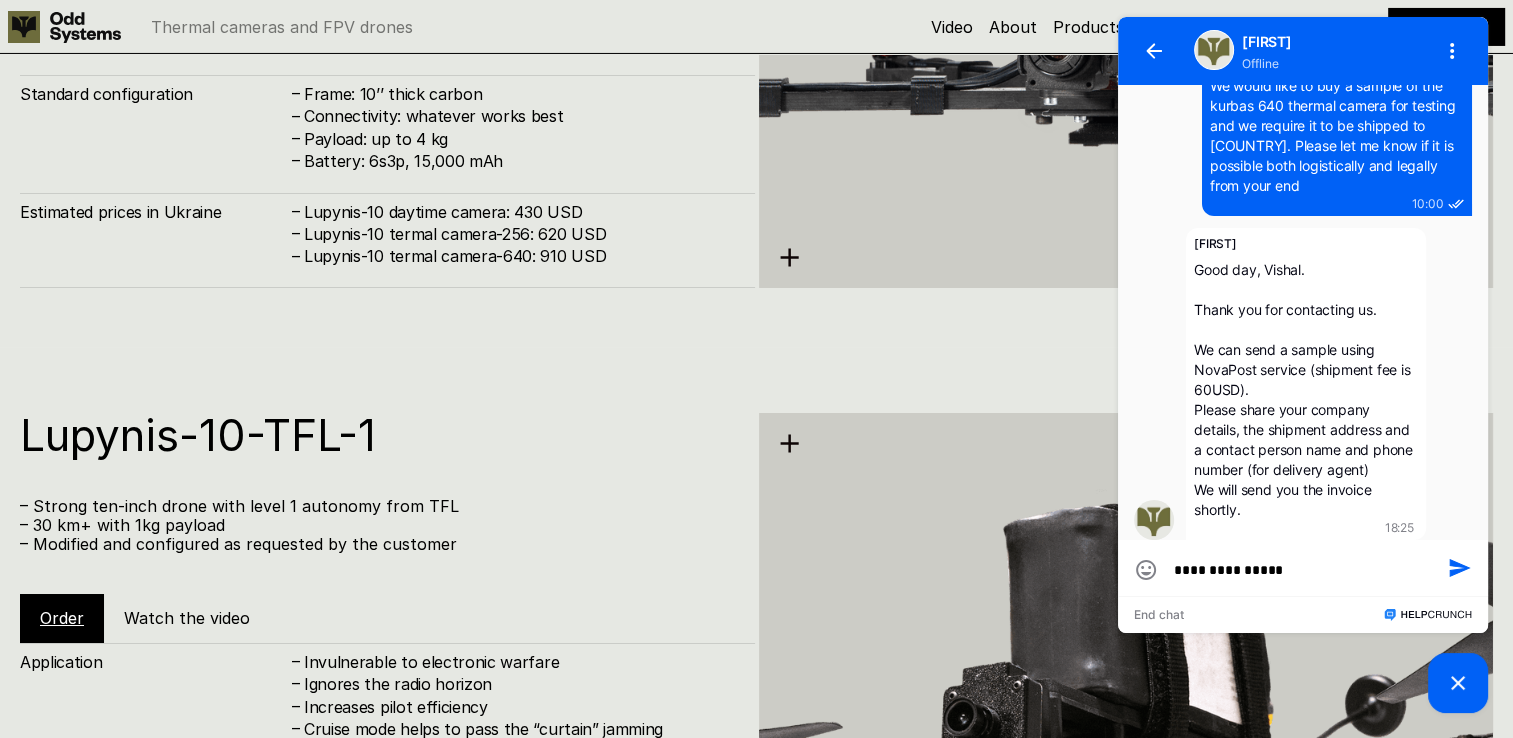 type on "**********" 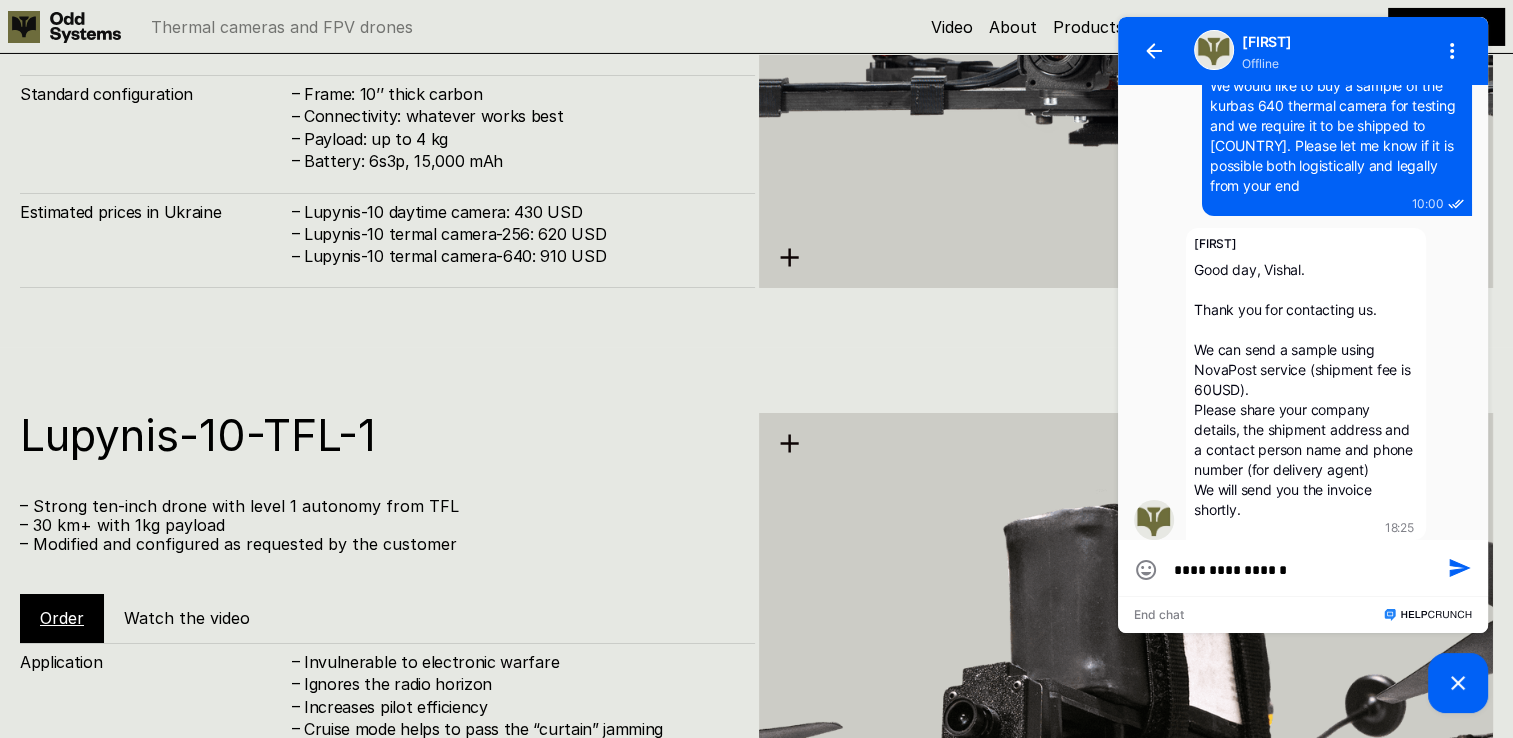 type on "**********" 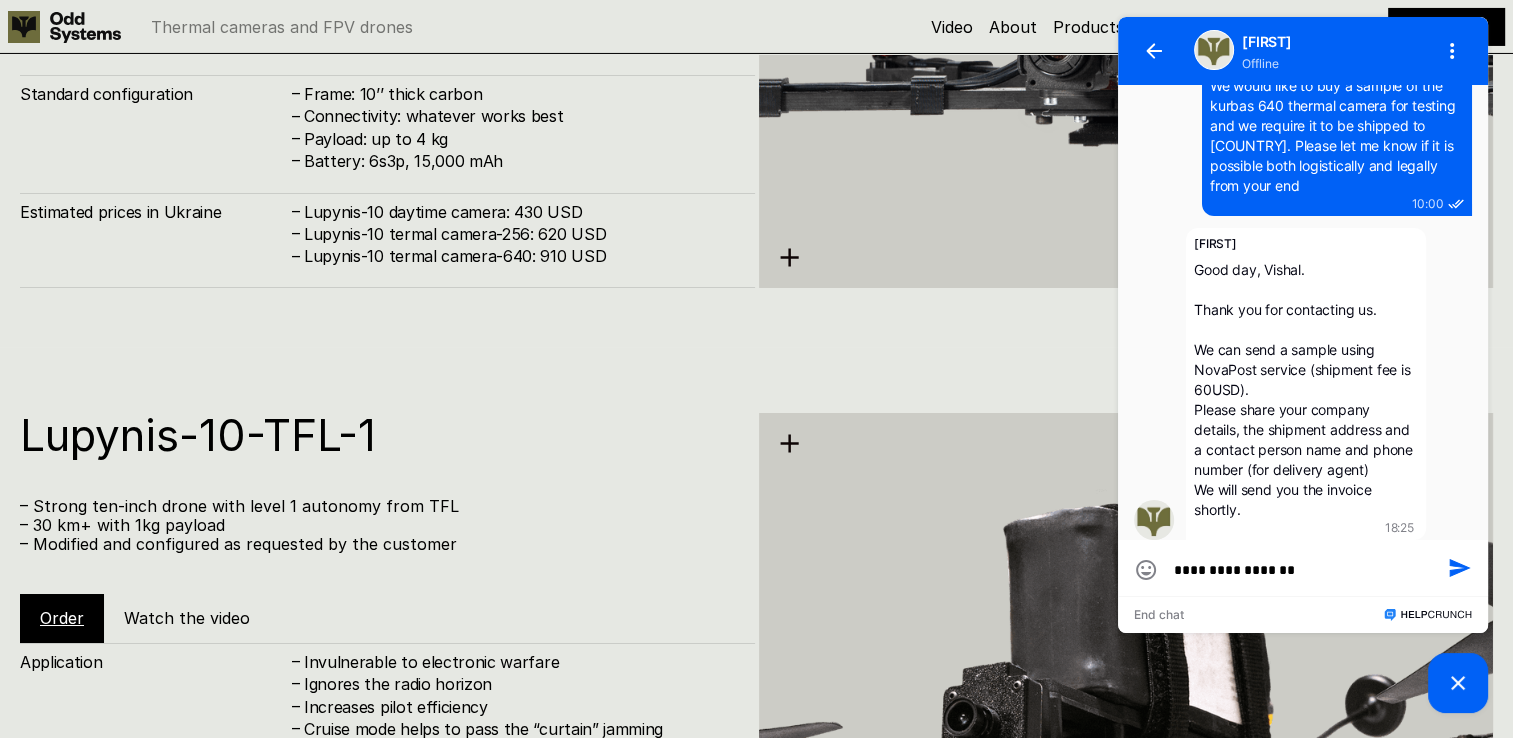 type on "**********" 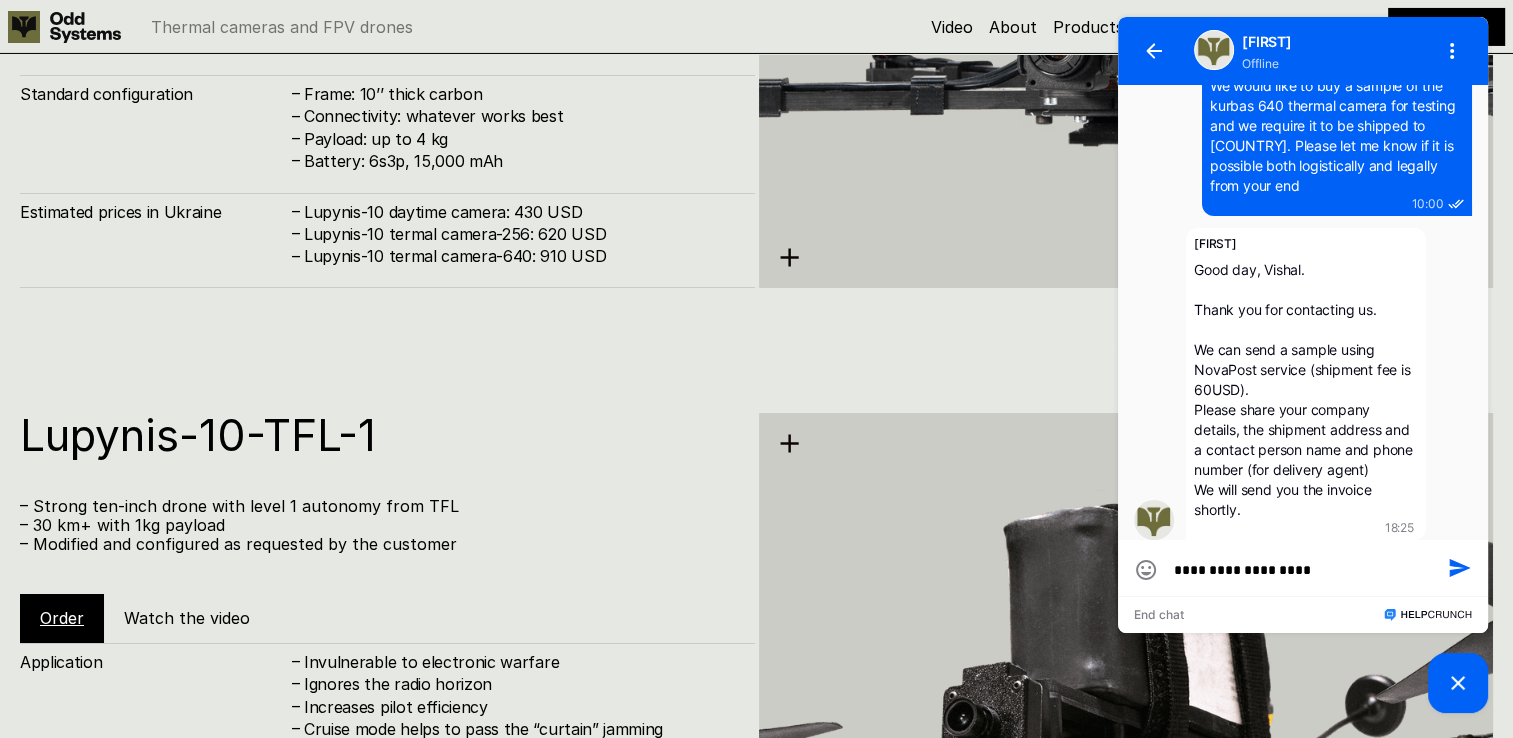 type on "**********" 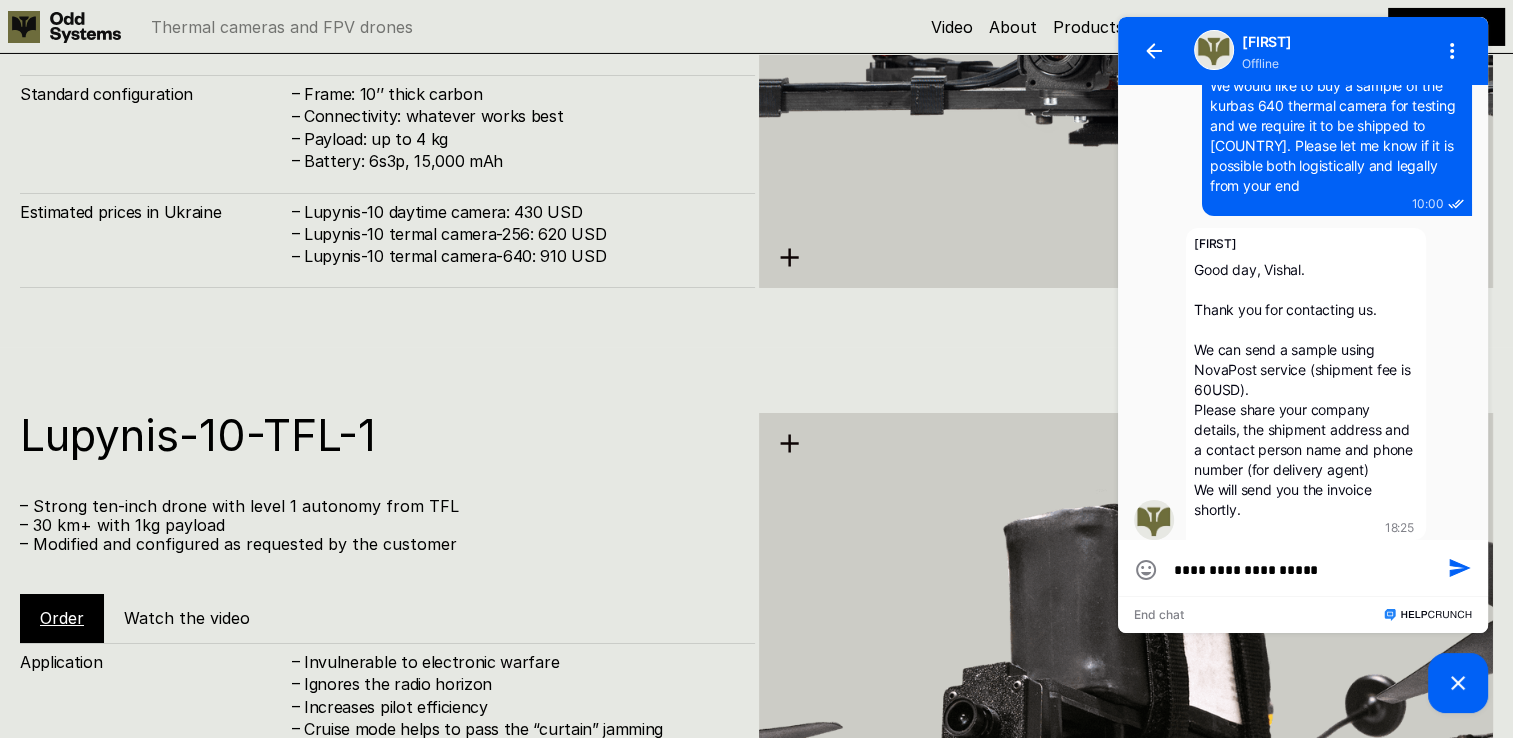 type on "**********" 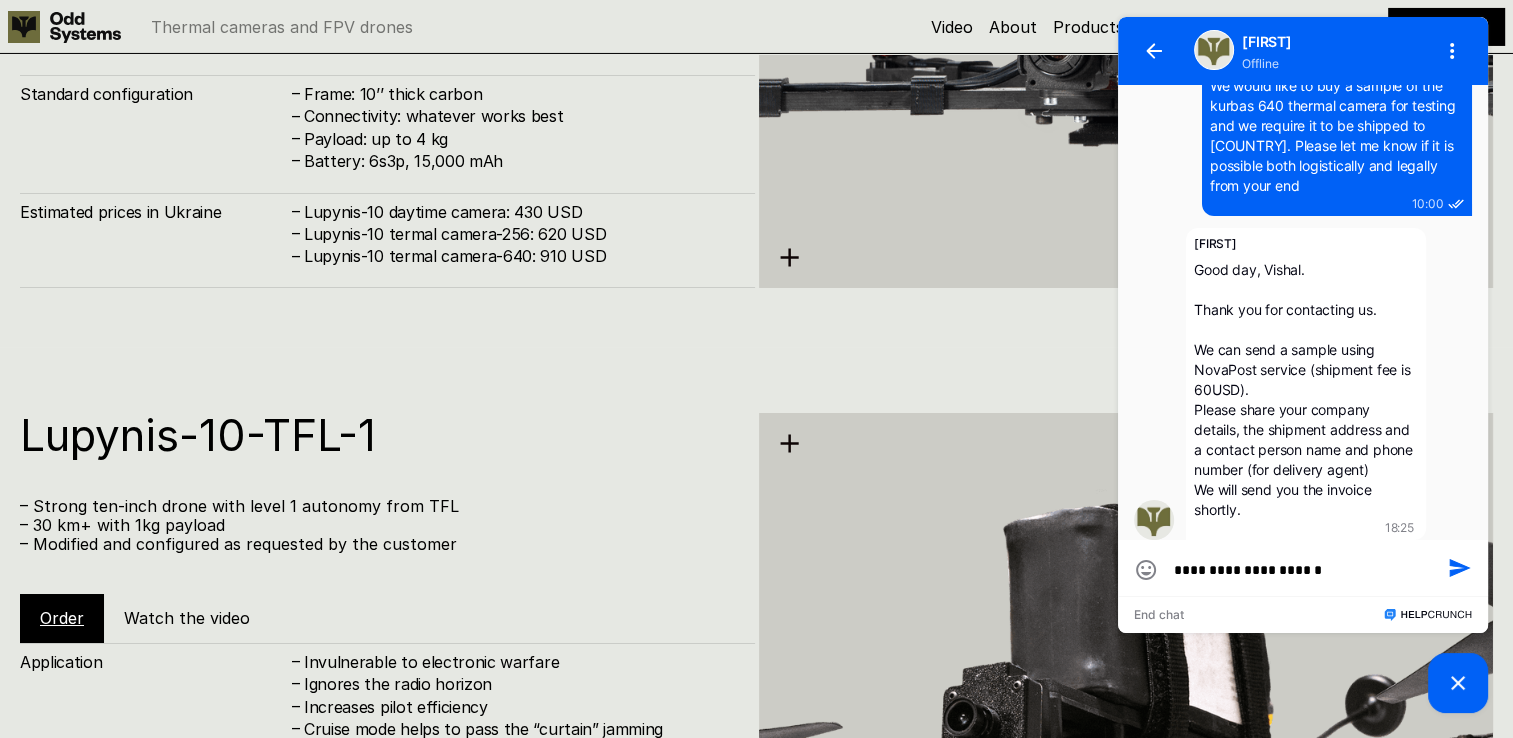 type on "**********" 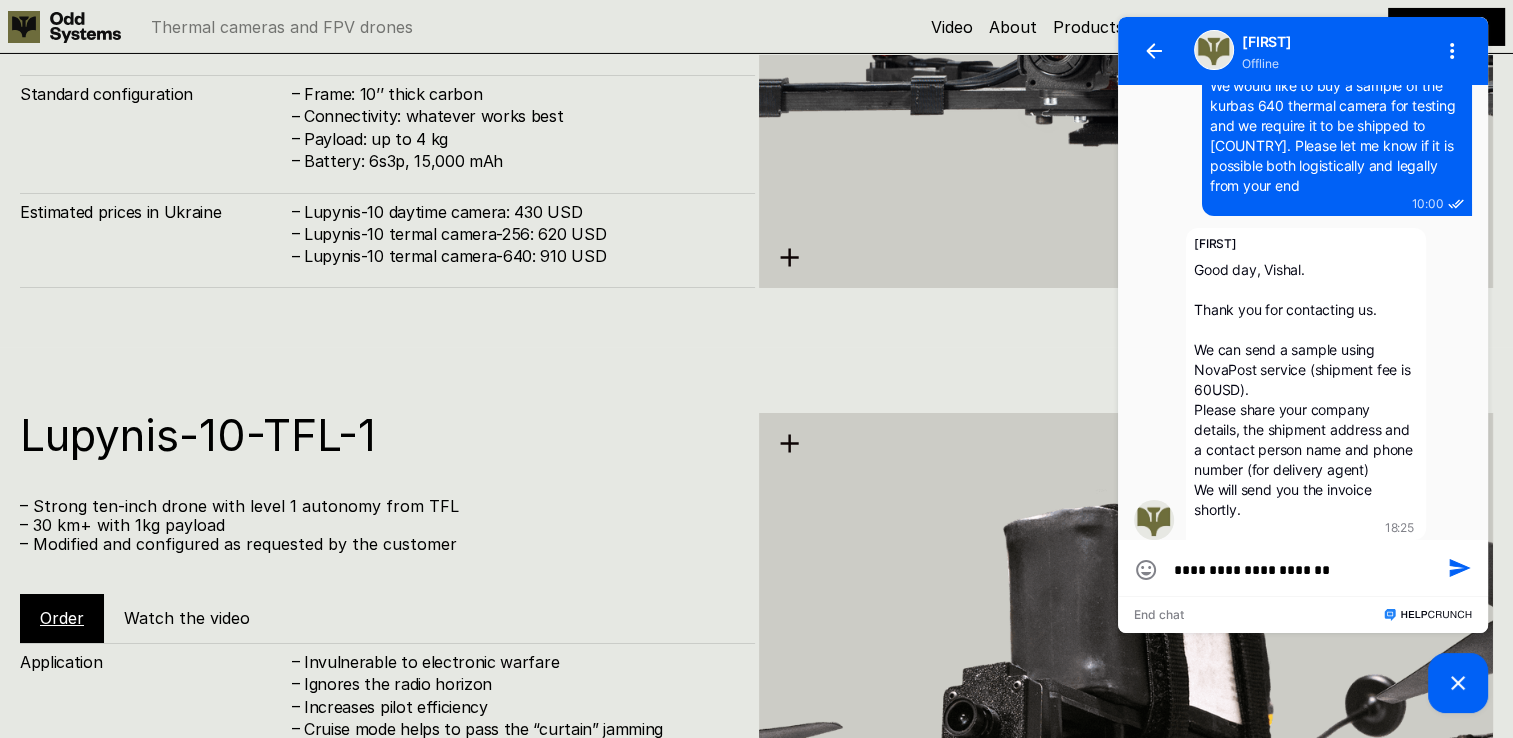 type on "**********" 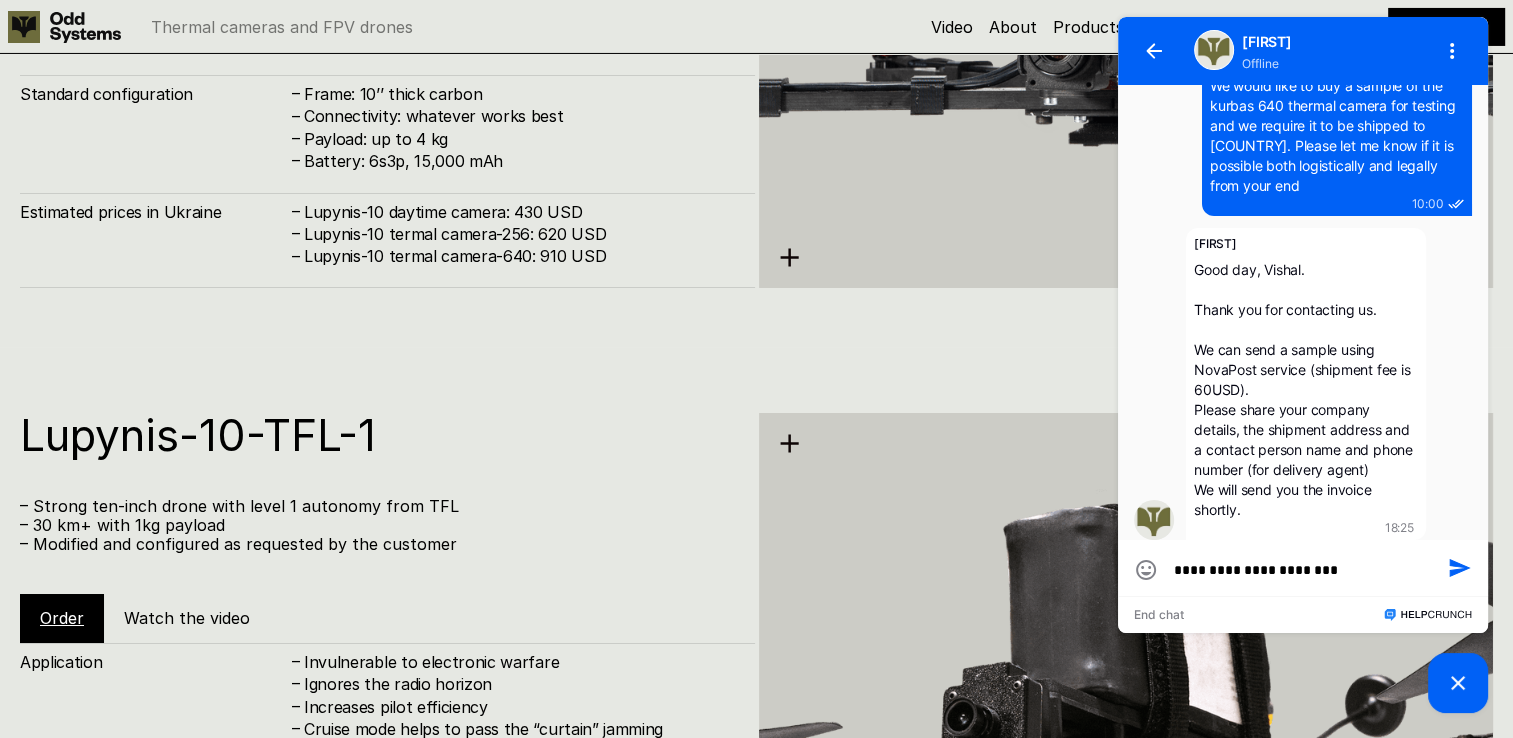 type on "**********" 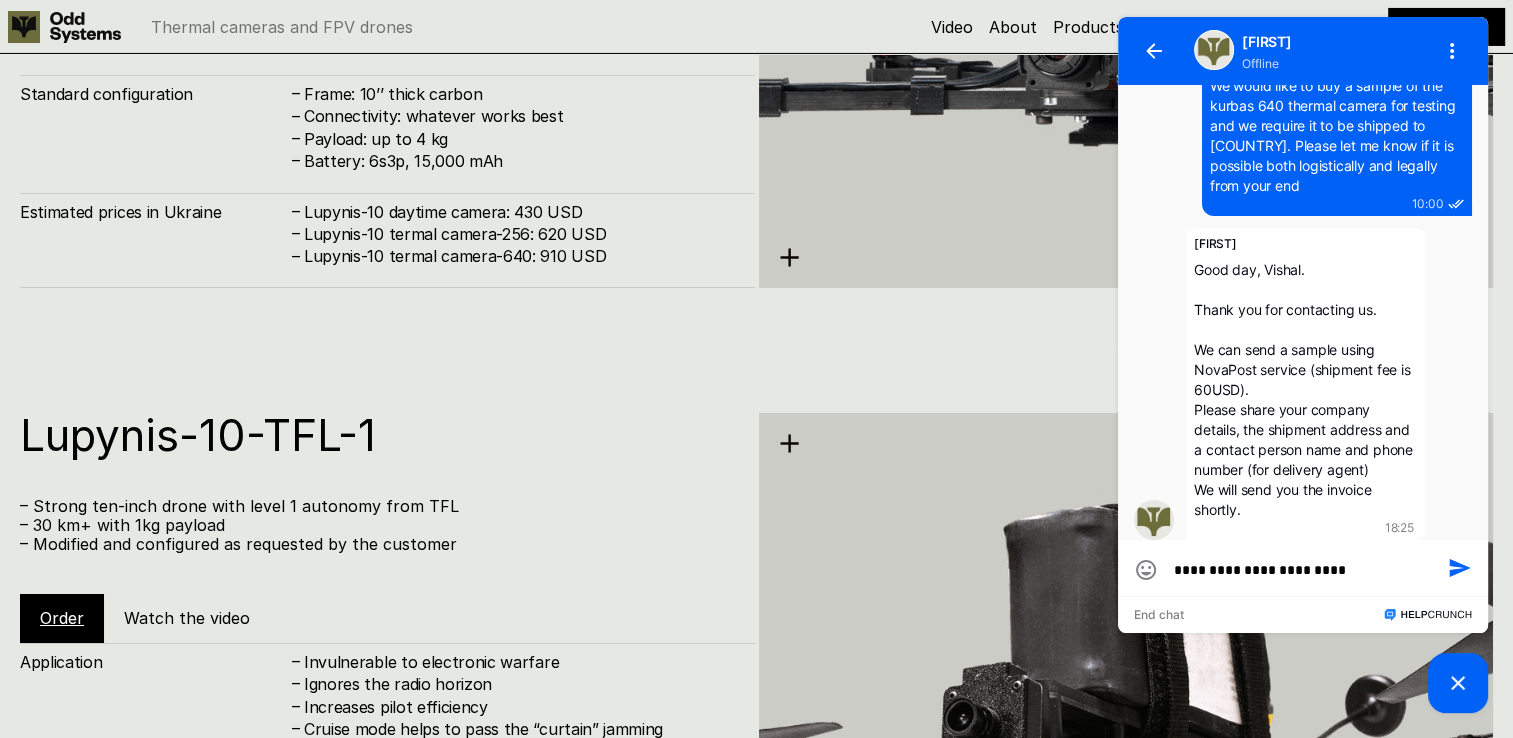 type on "**********" 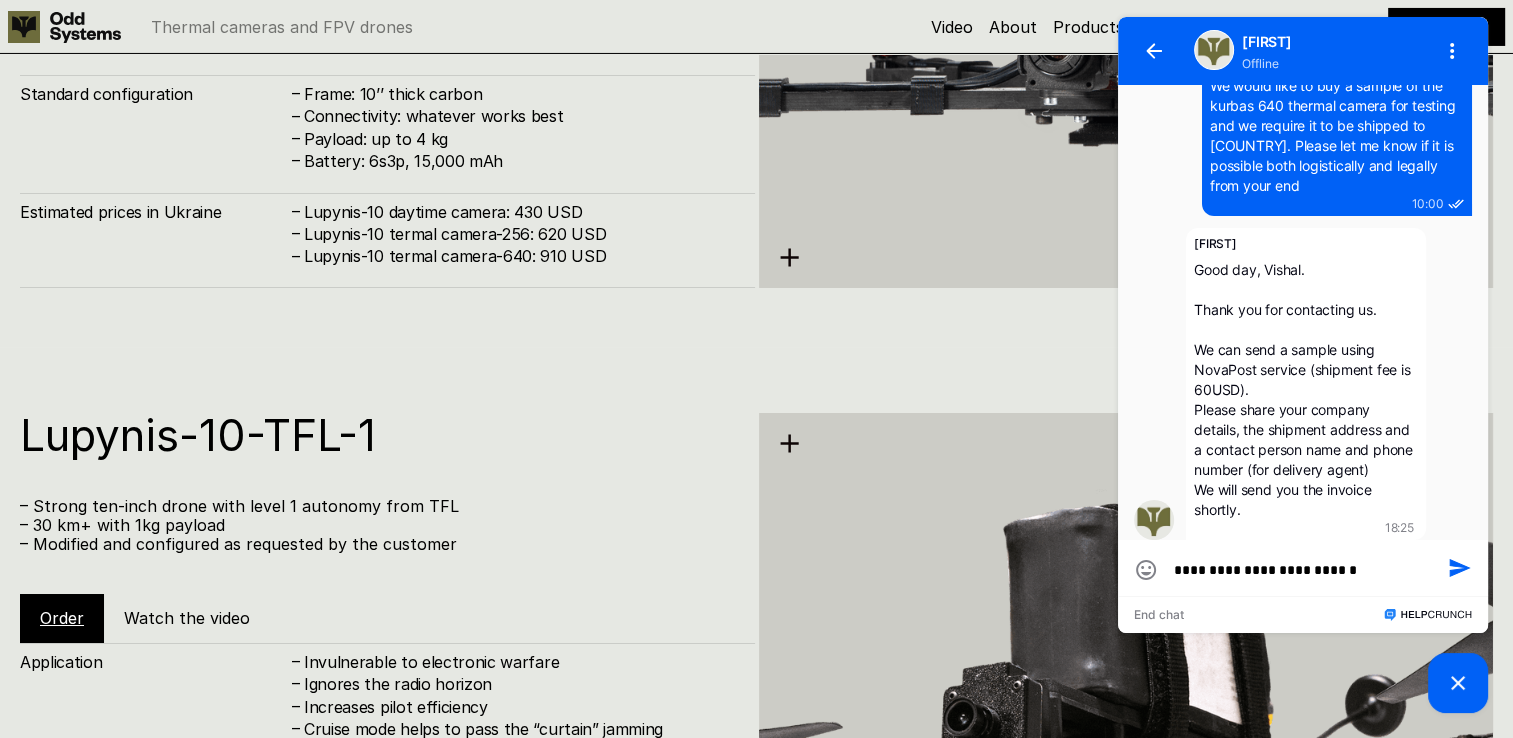 type on "**********" 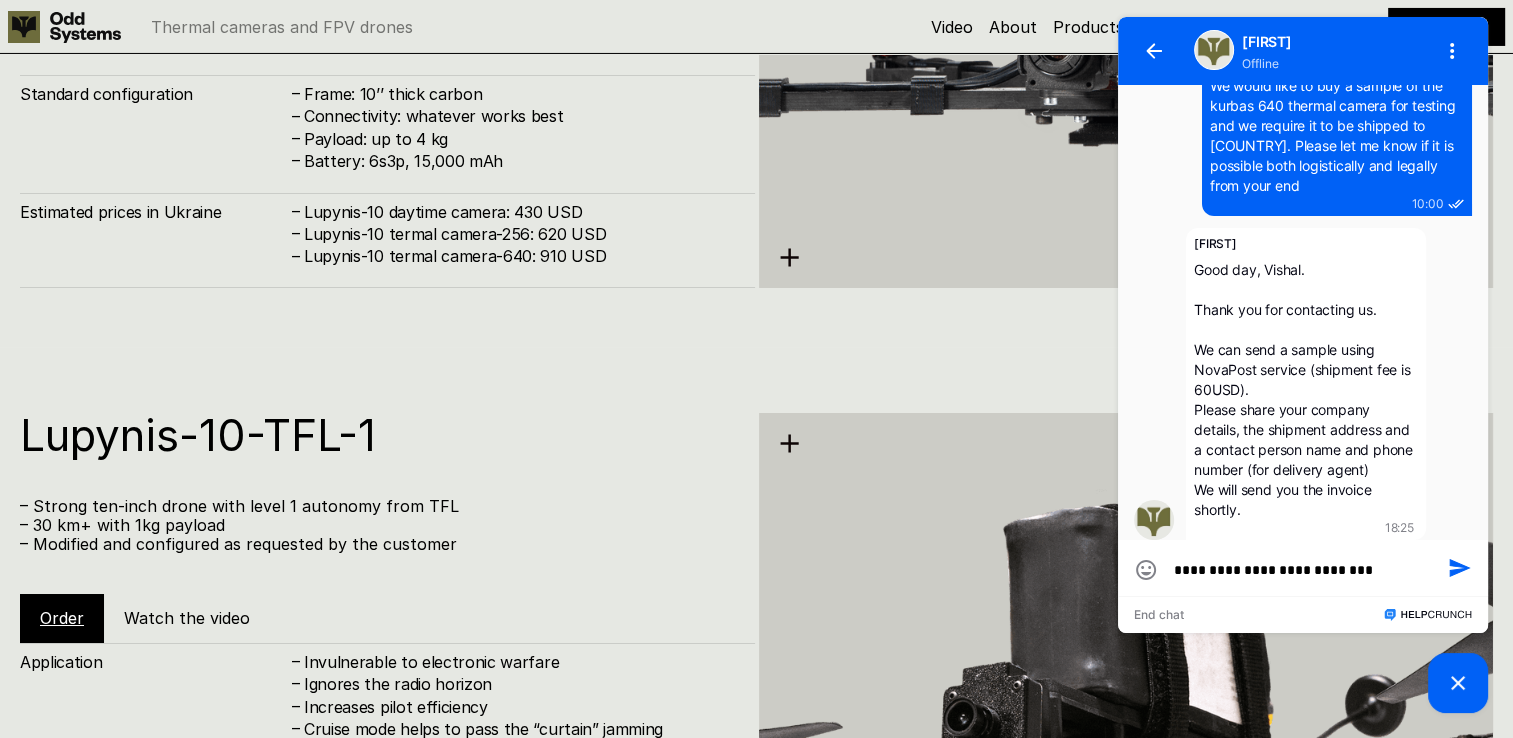type on "**********" 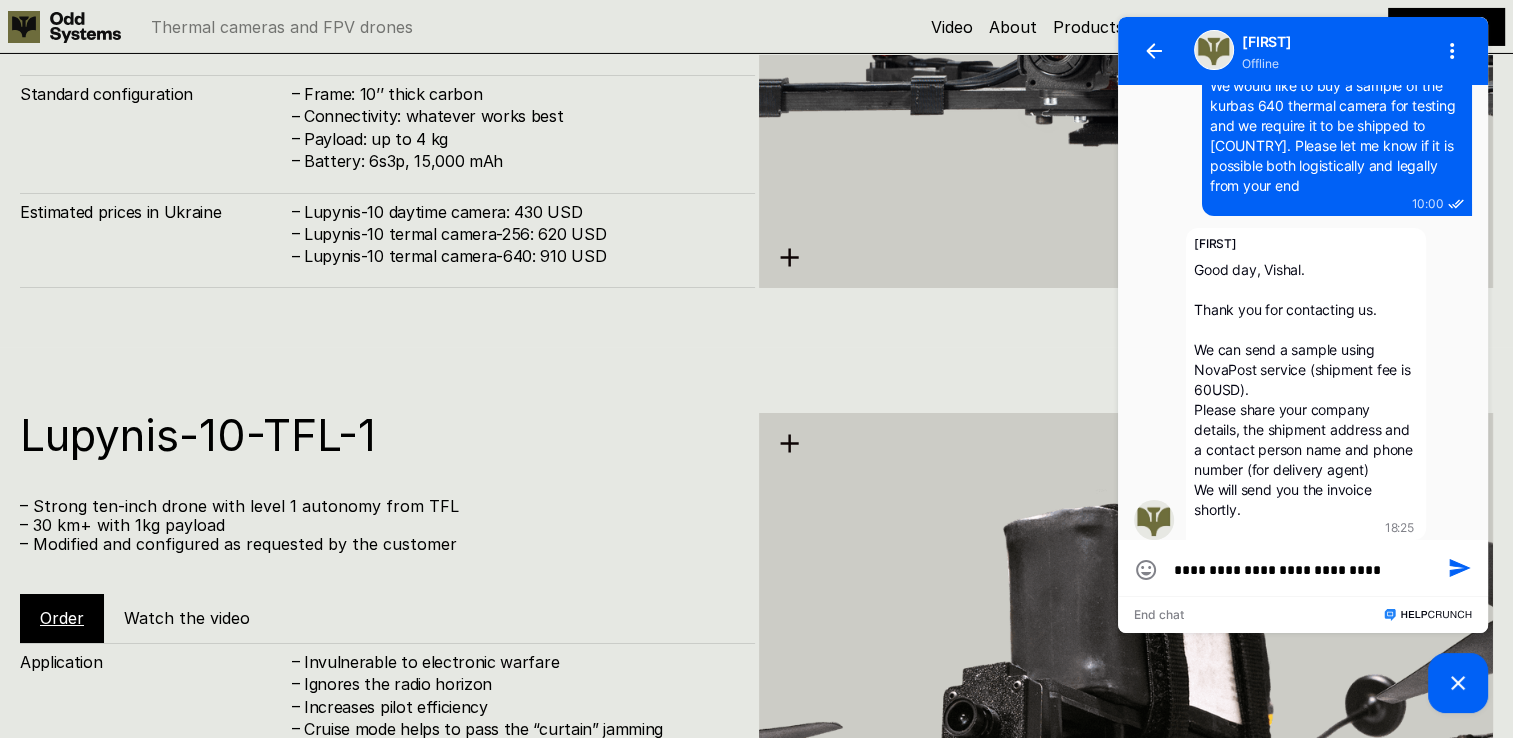 type on "**********" 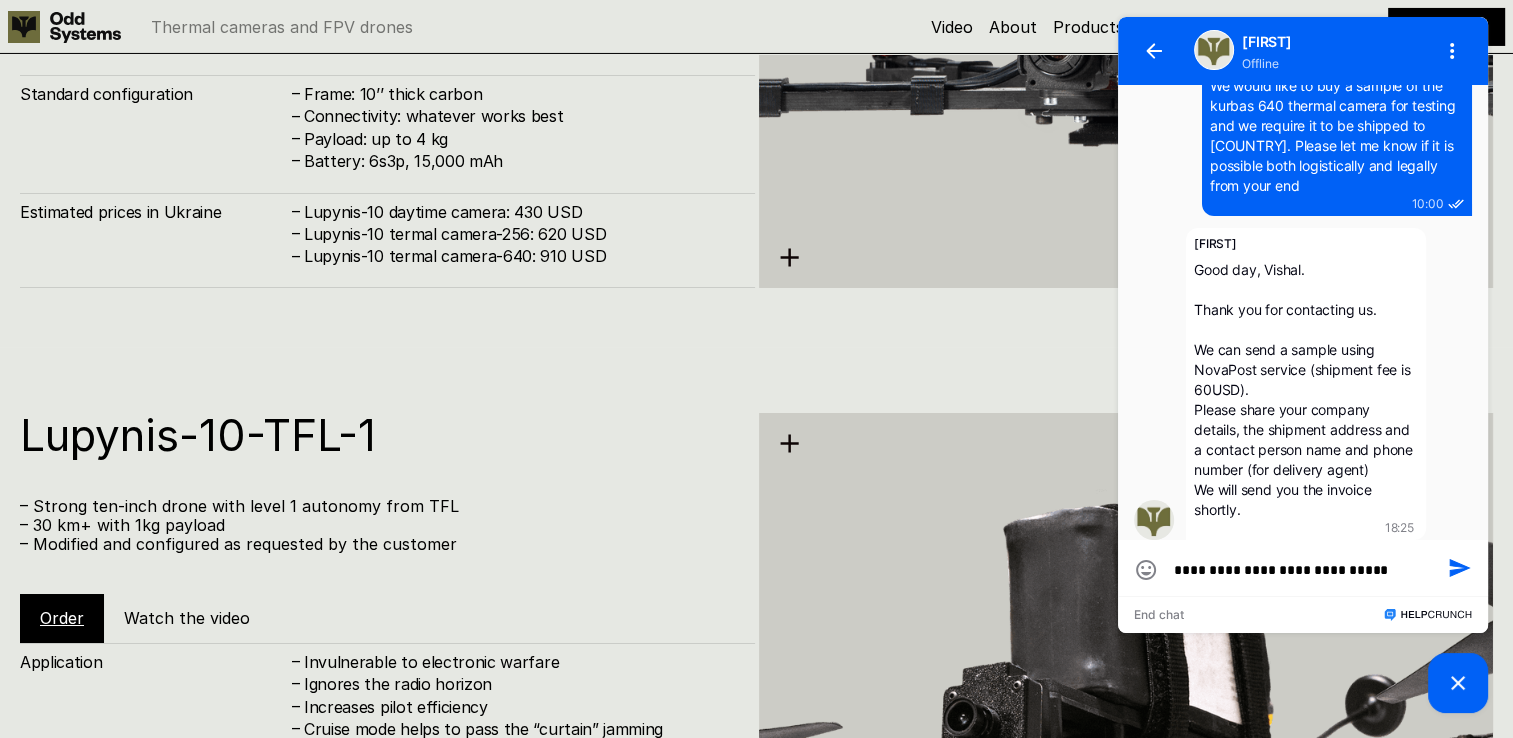 type on "**********" 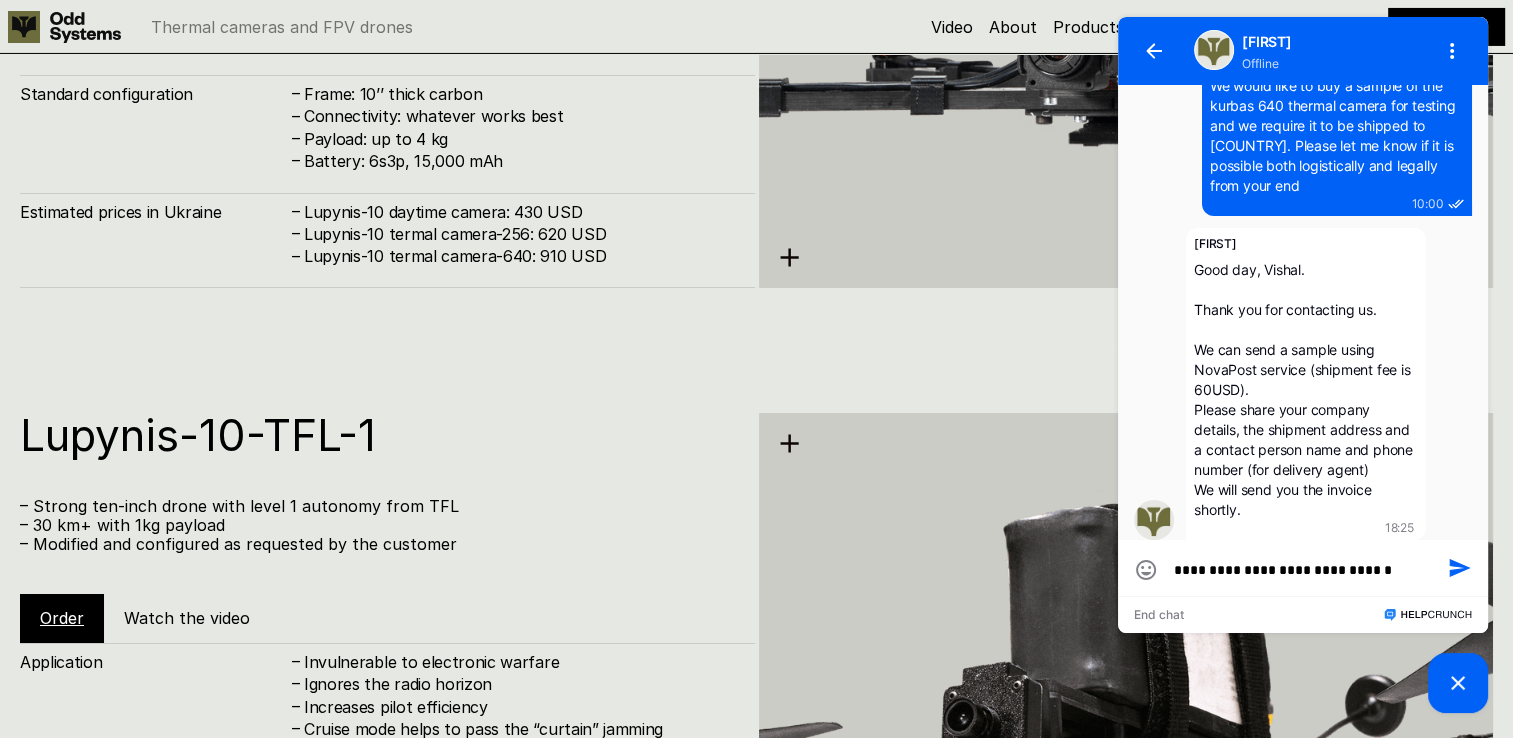 type on "**********" 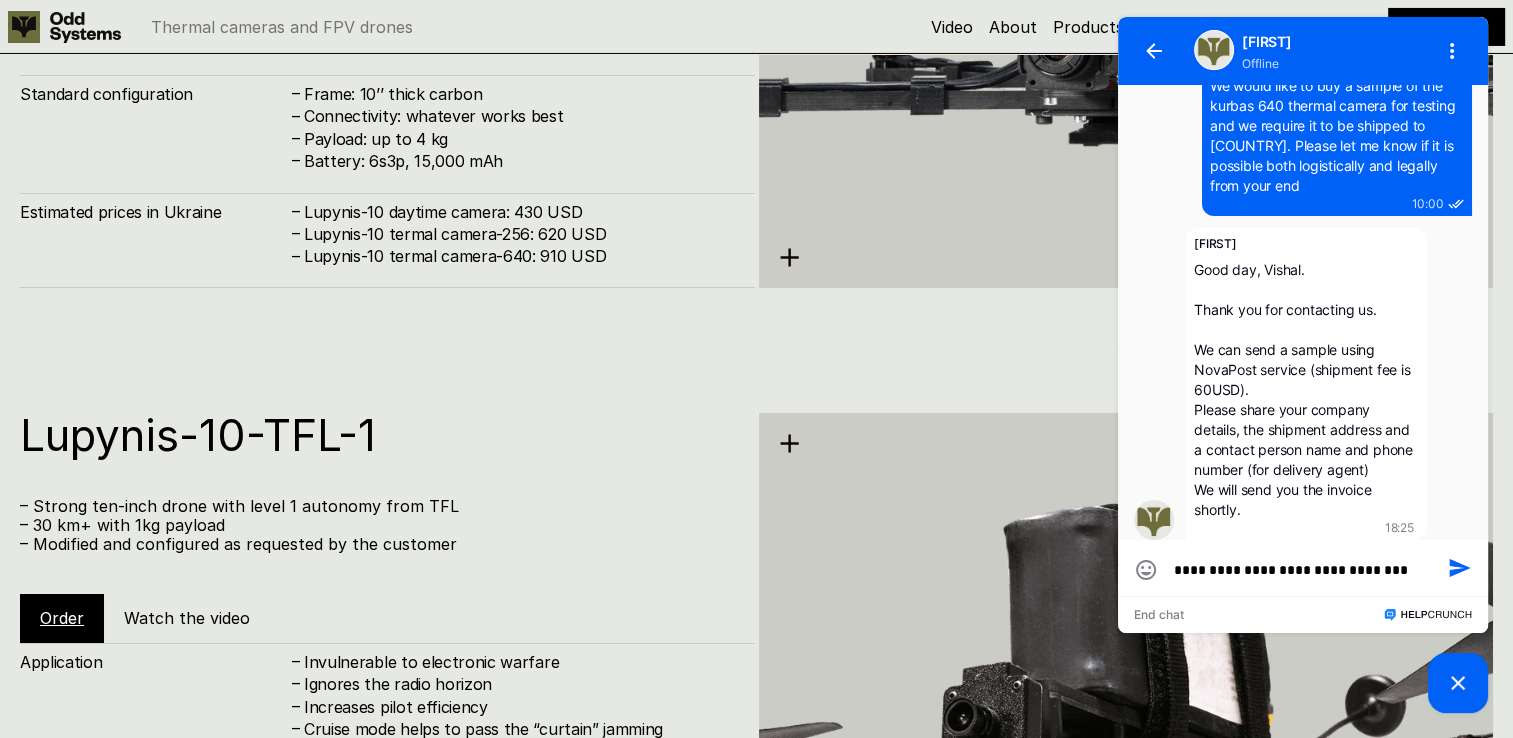 type on "**********" 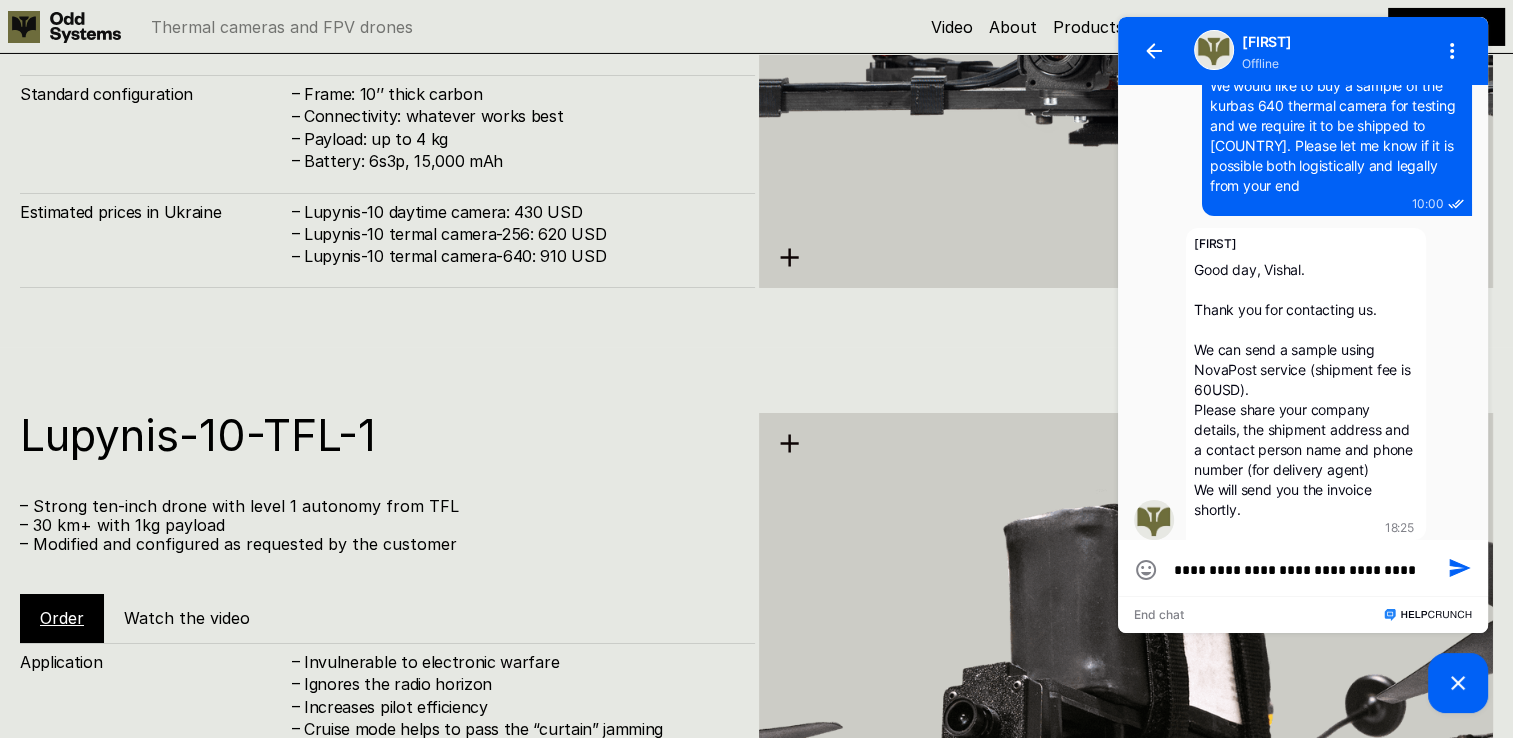 type on "**********" 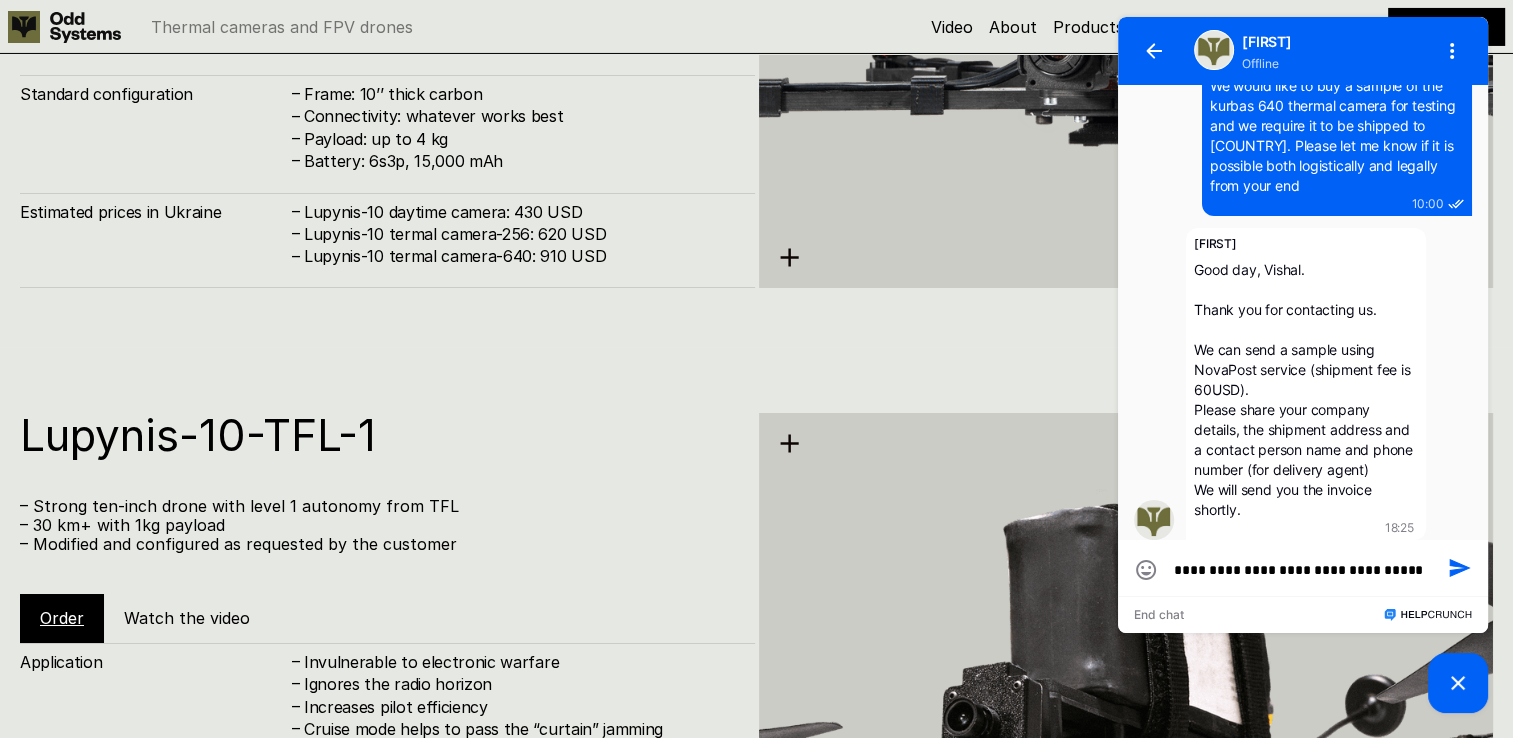 type on "**********" 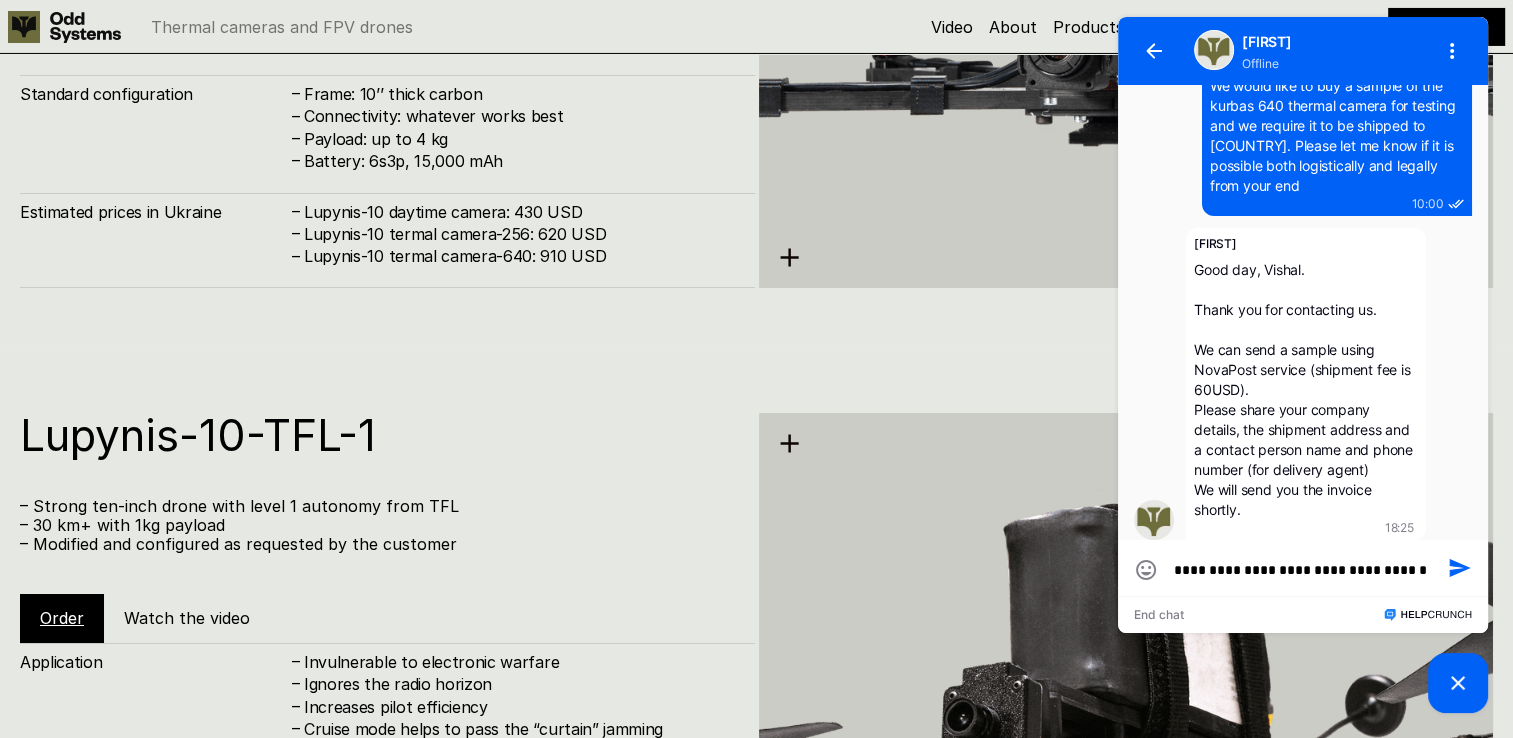 type on "**********" 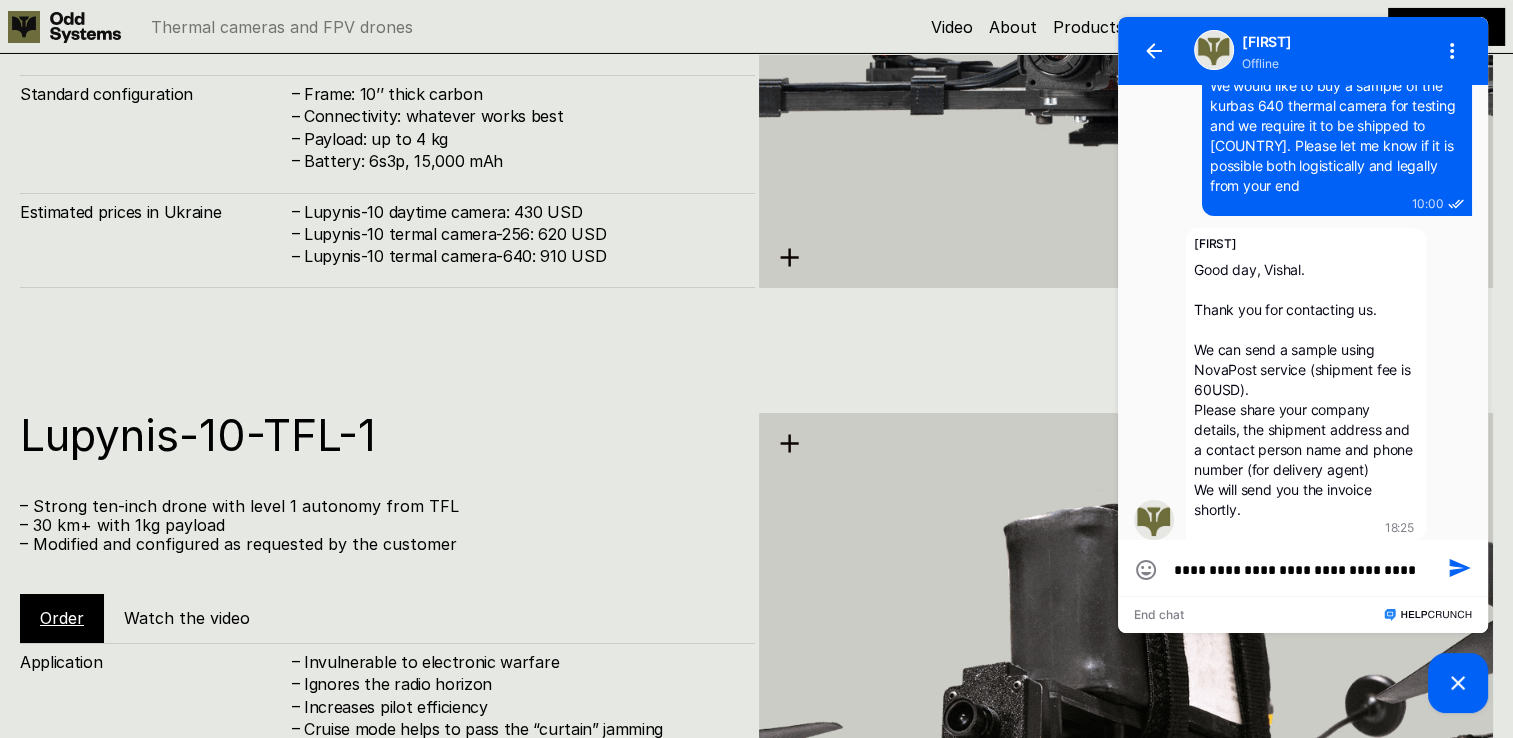 type on "**********" 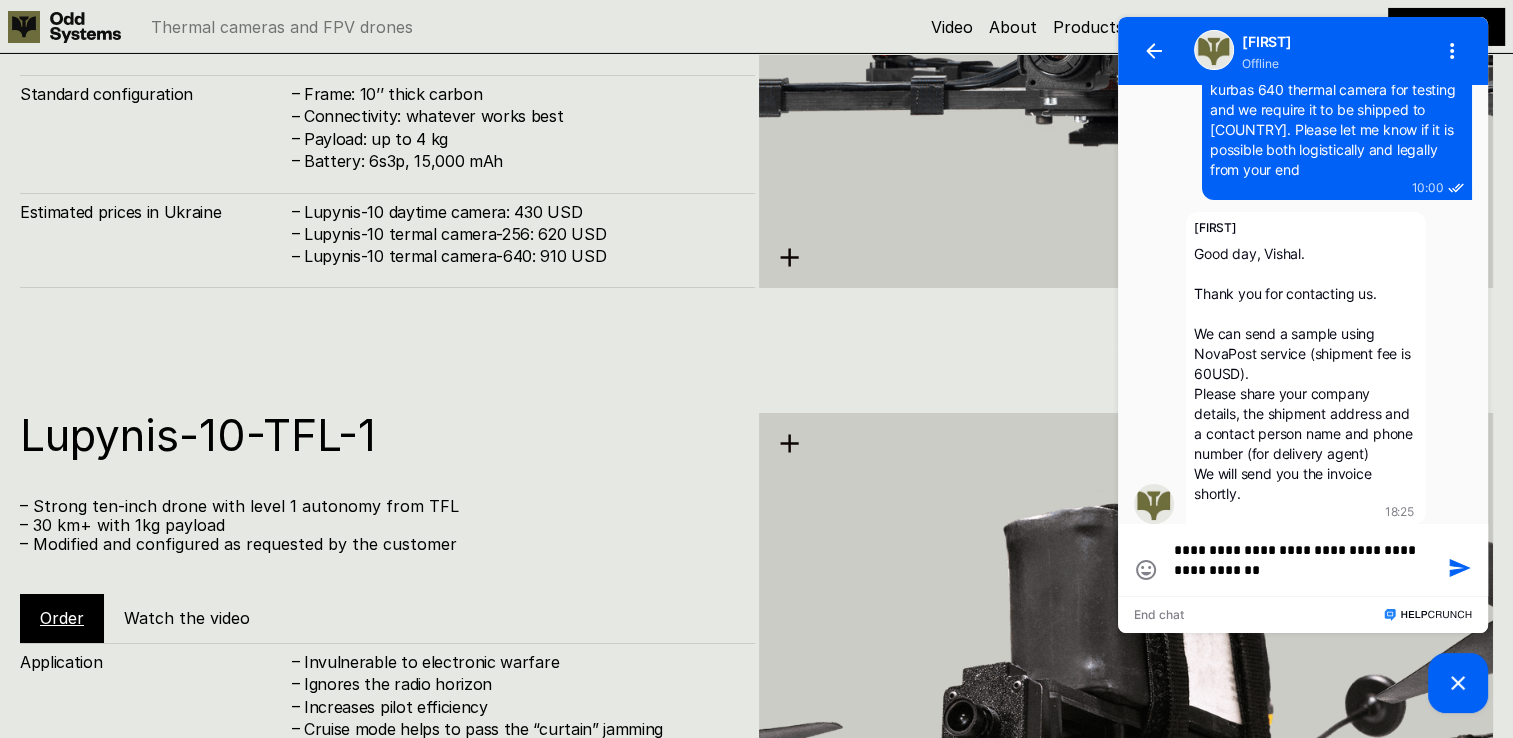 type on "**********" 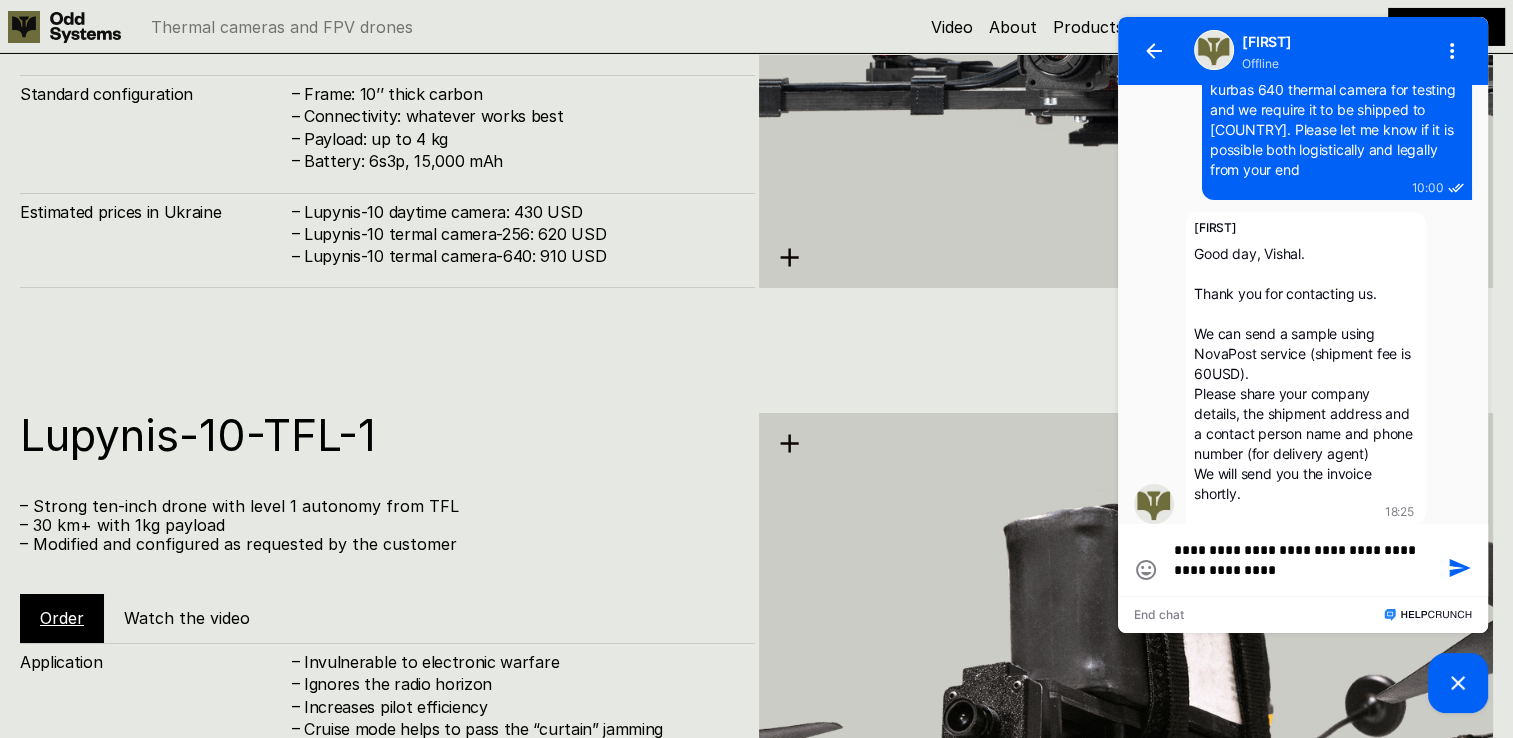 type on "**********" 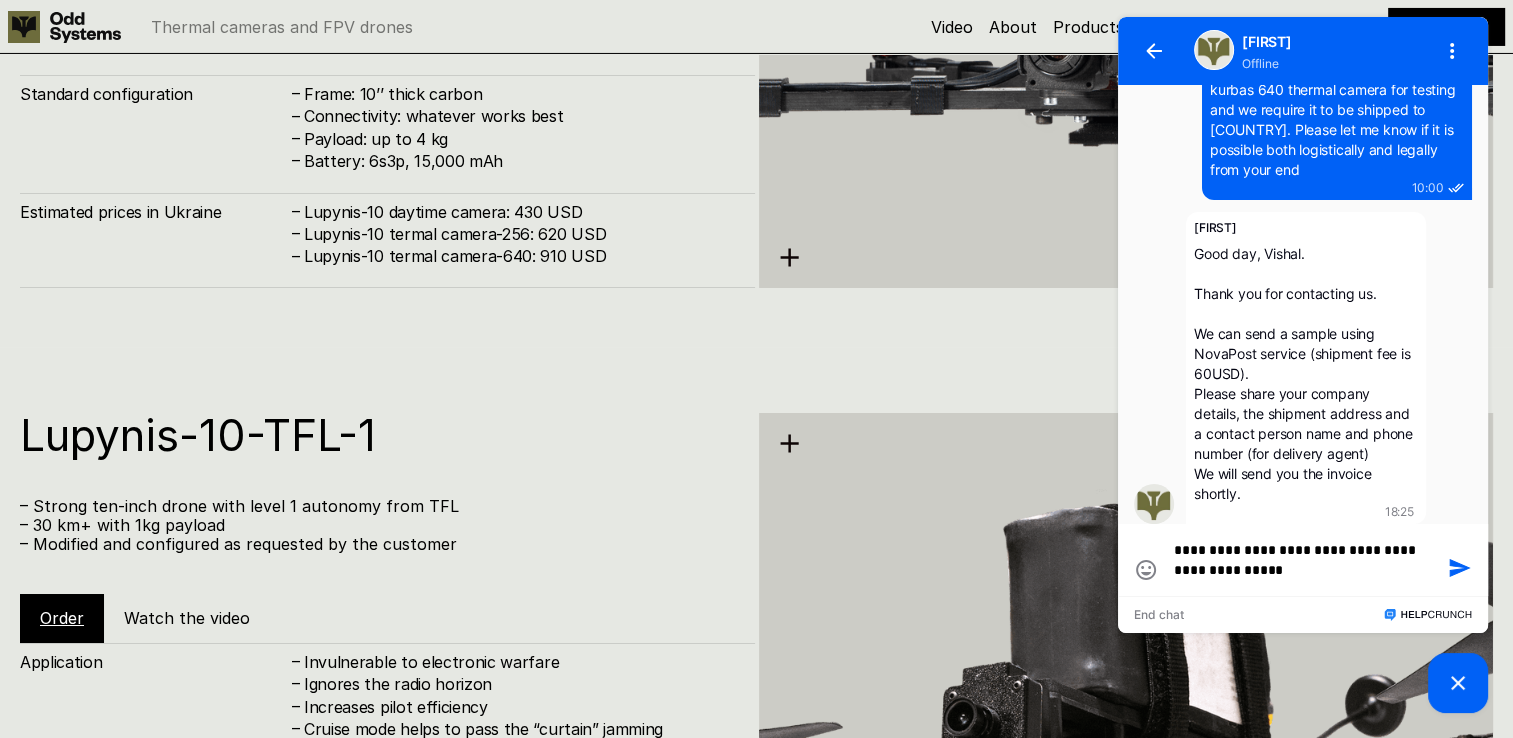 type on "**********" 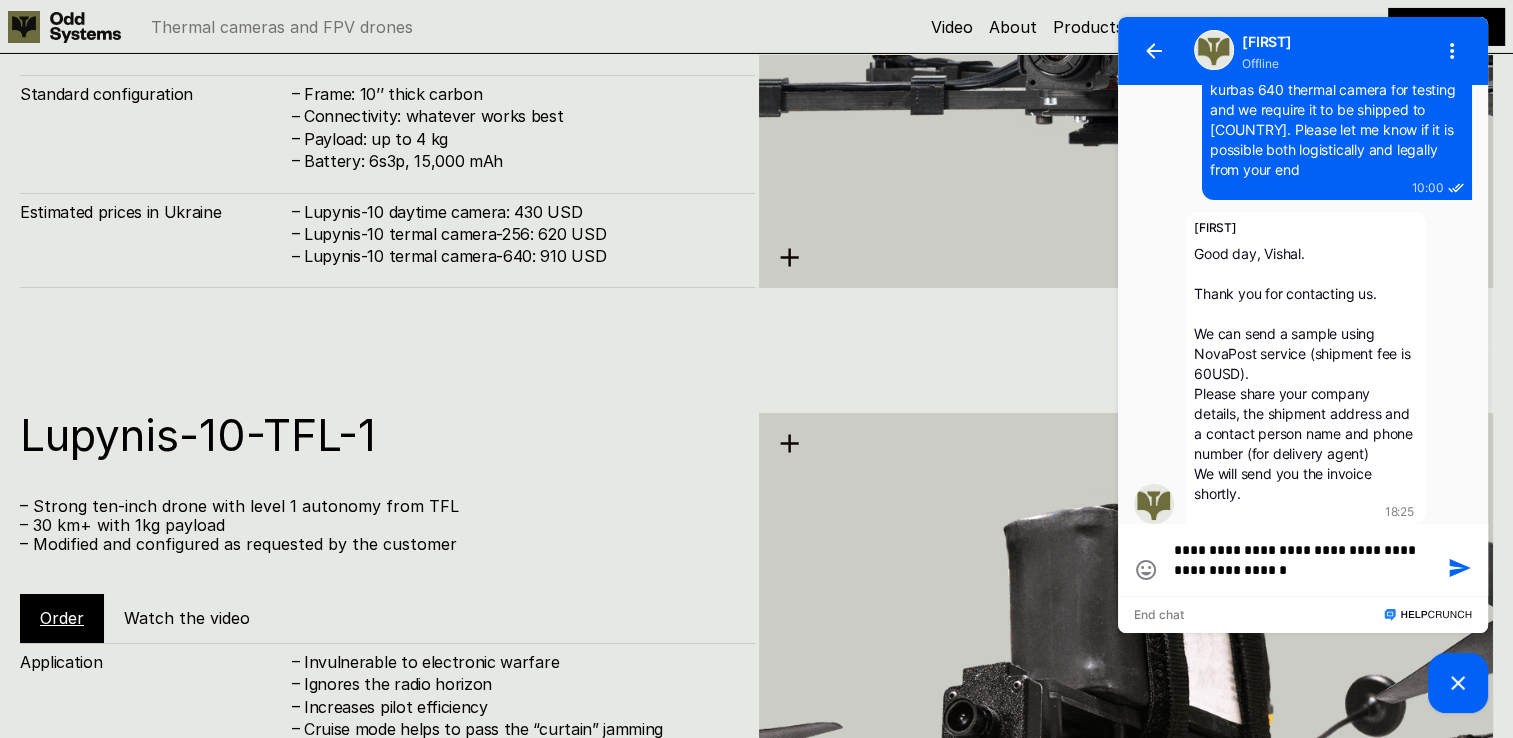 type on "**********" 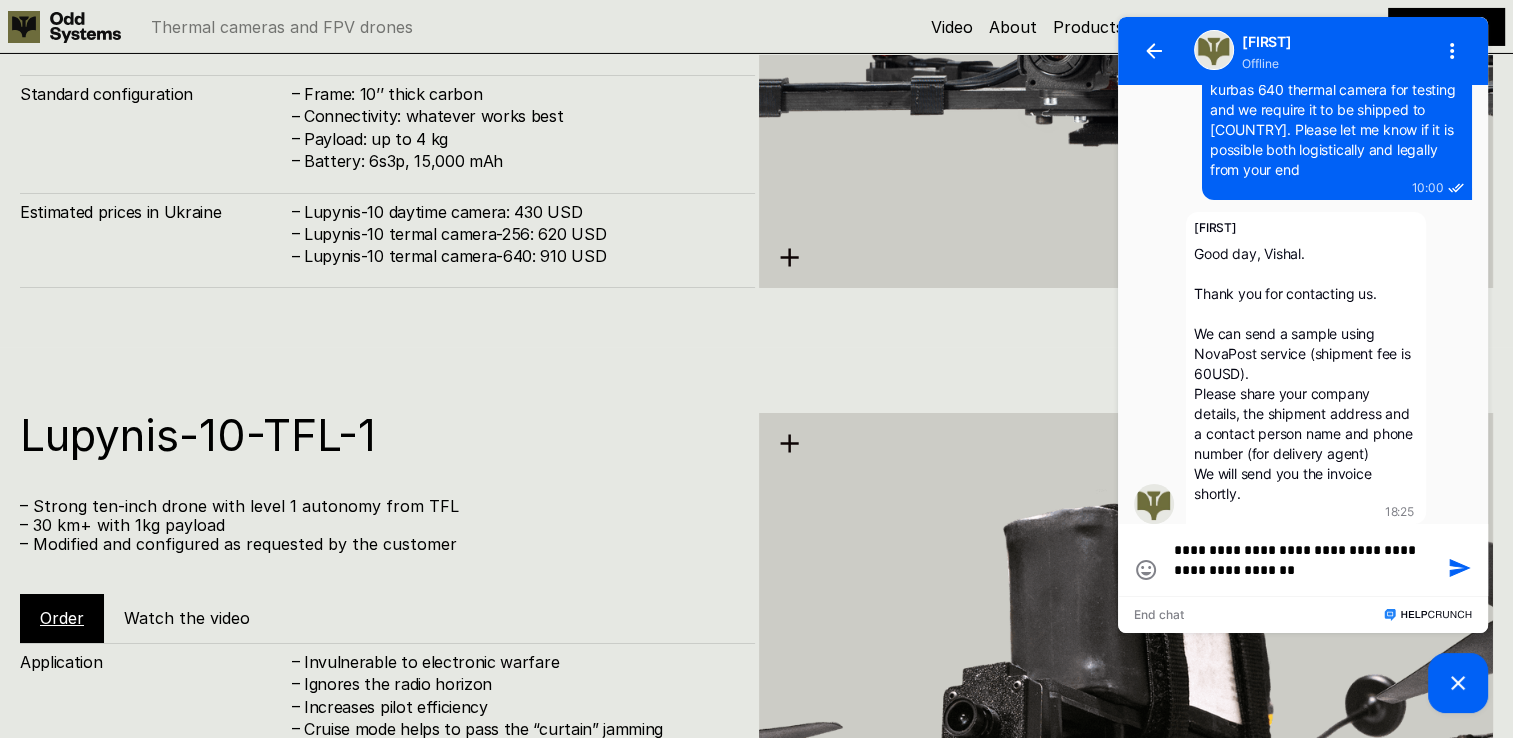 type on "**********" 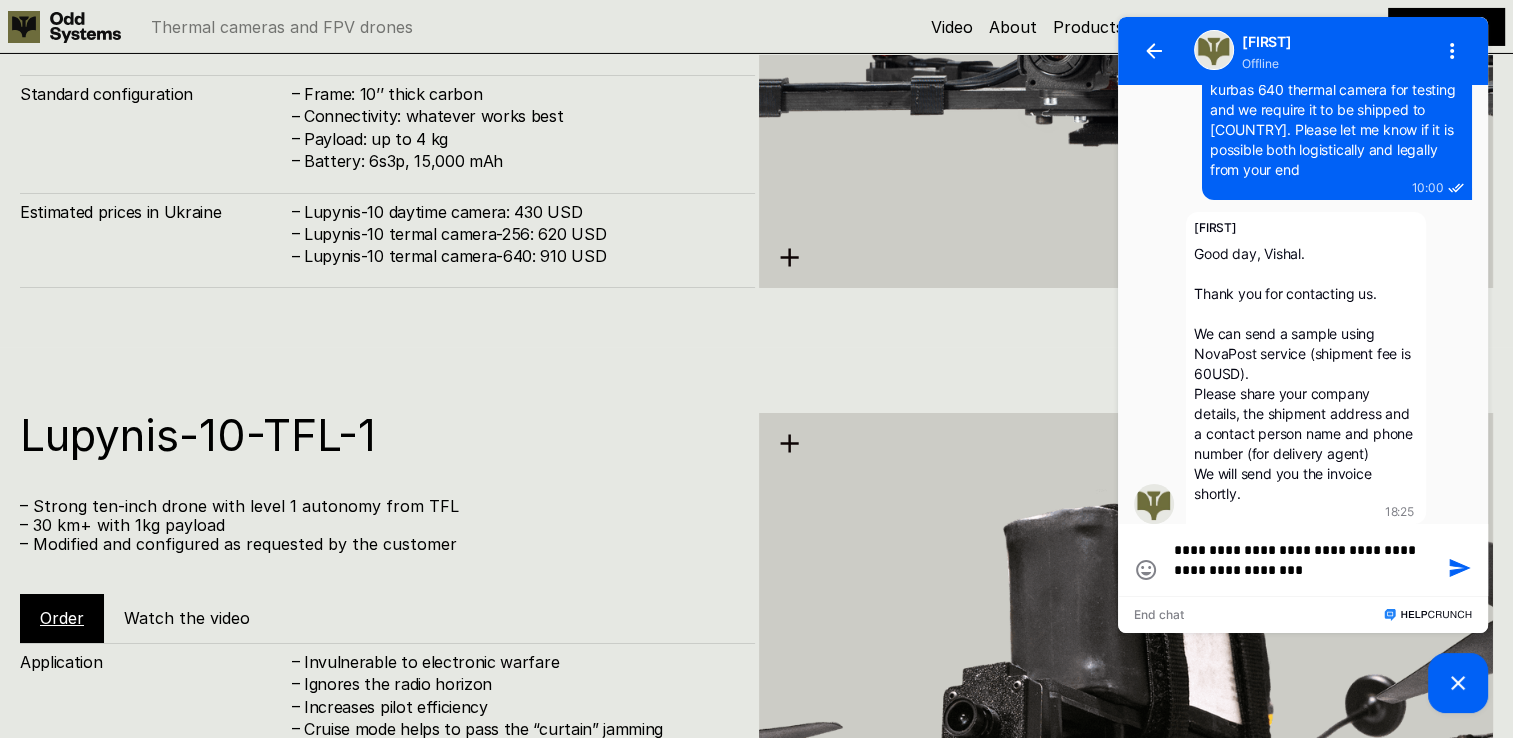 type on "**********" 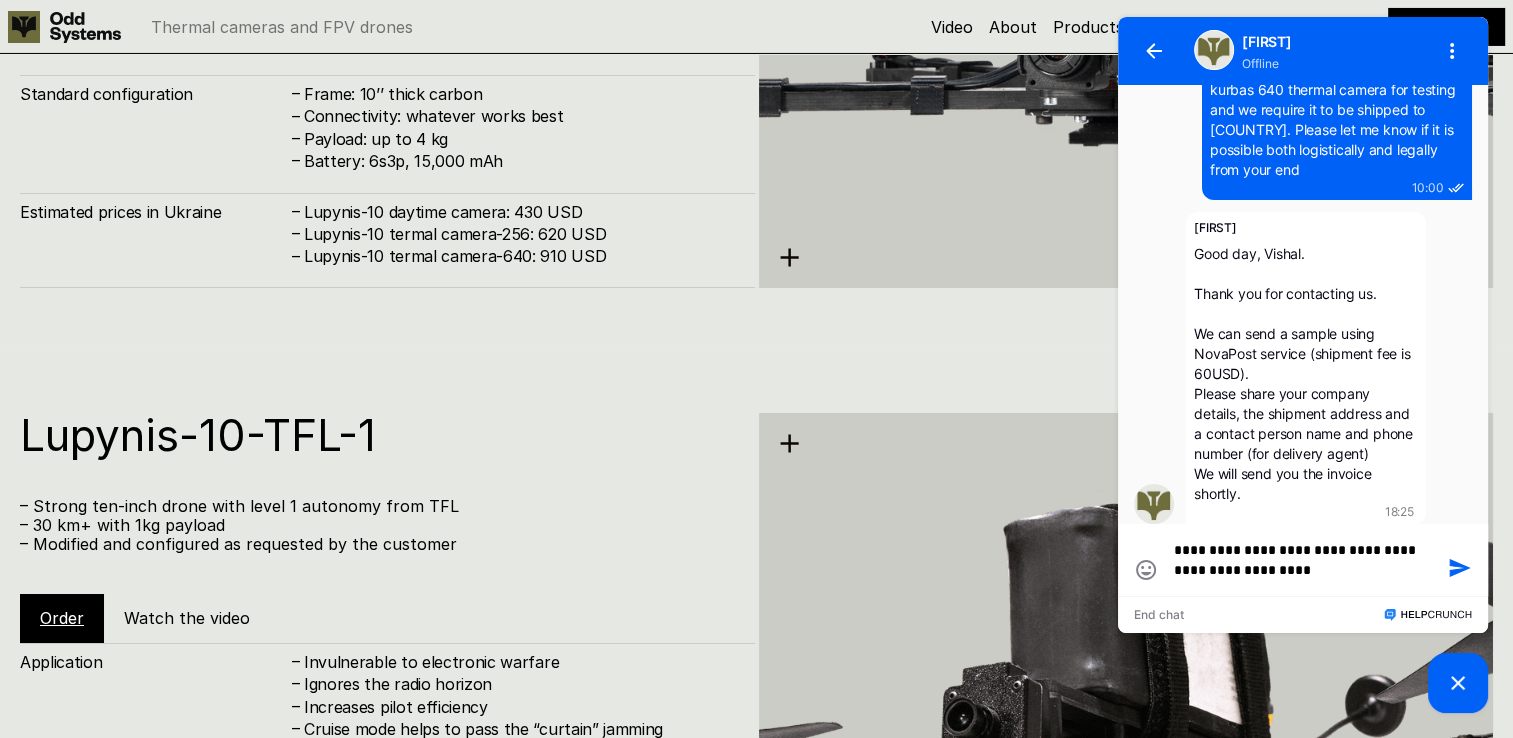type on "**********" 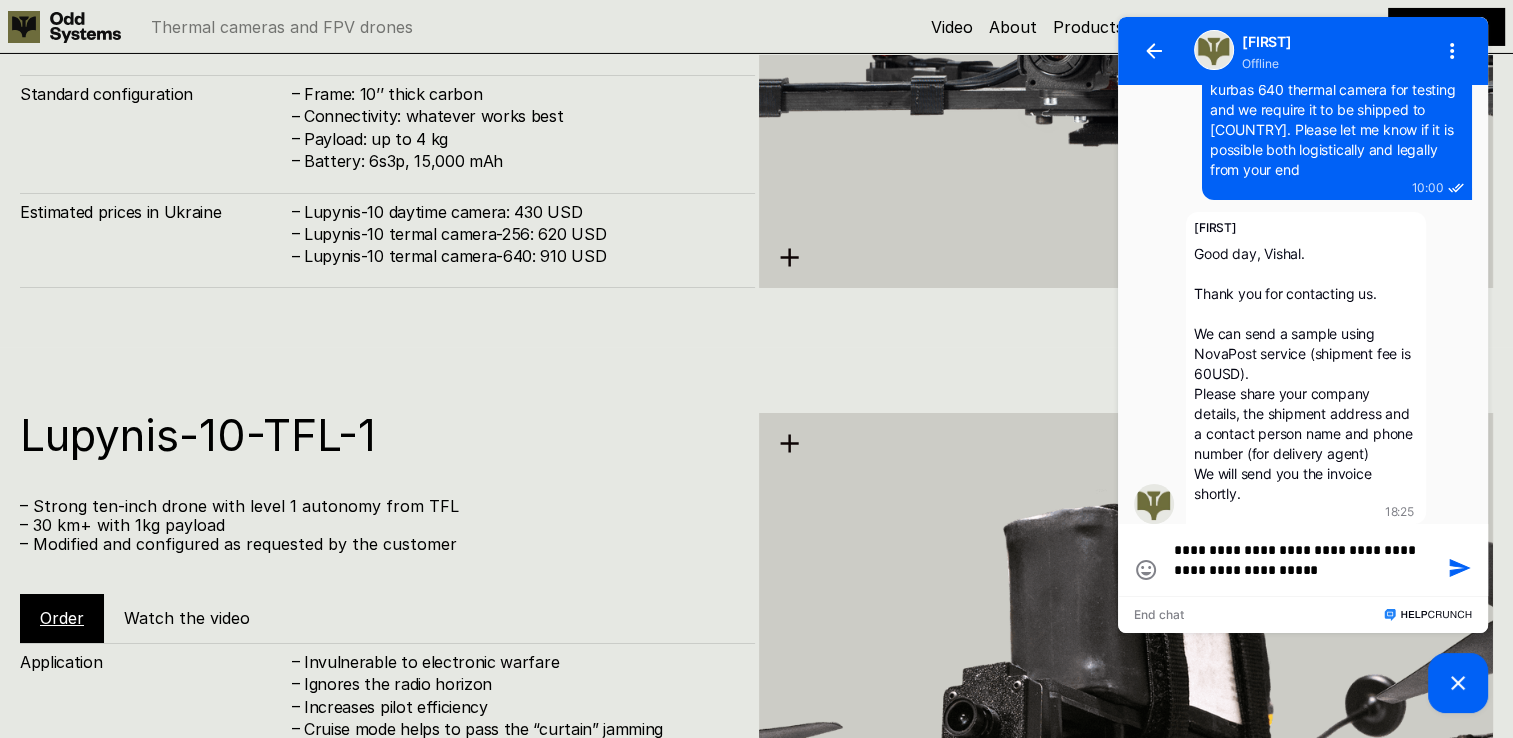 type on "**********" 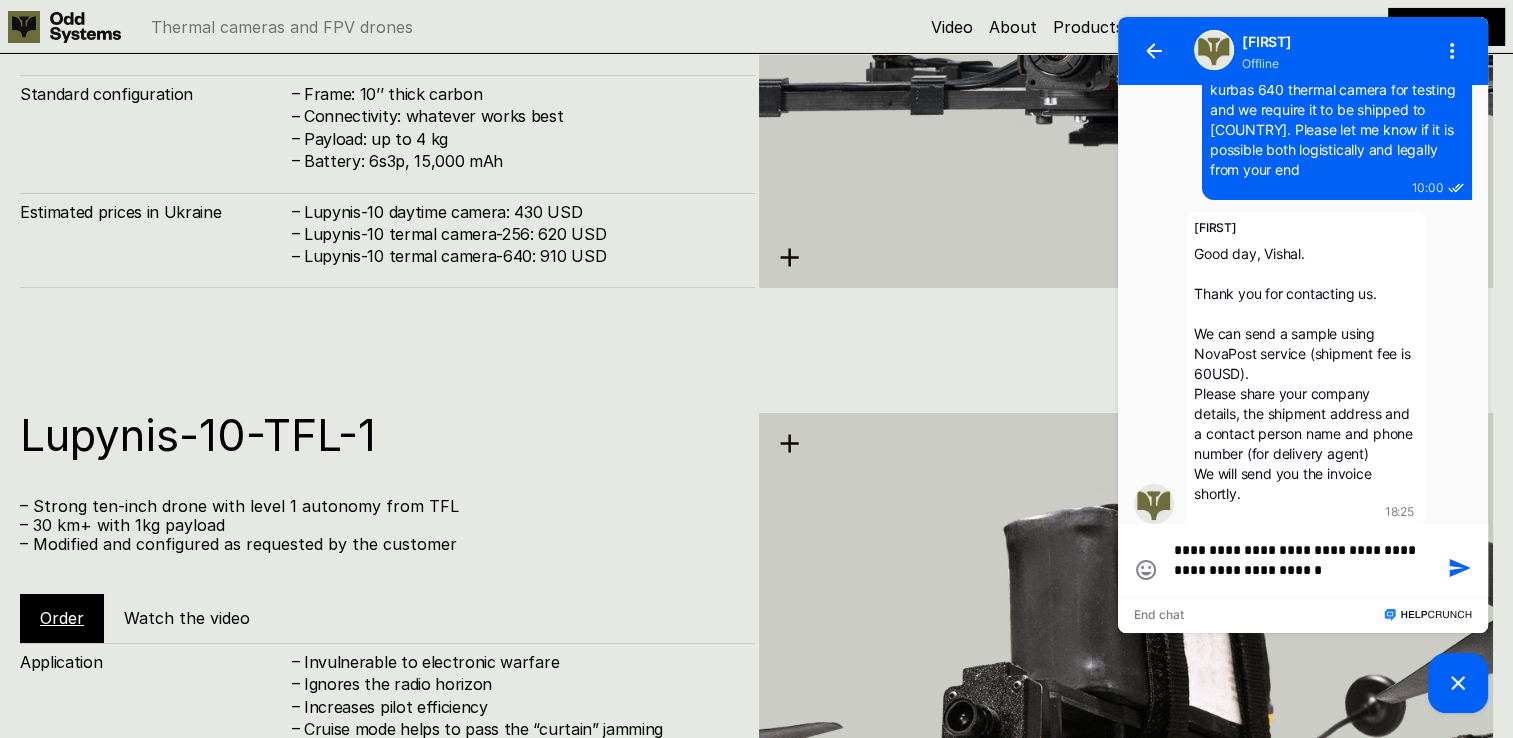 type on "**********" 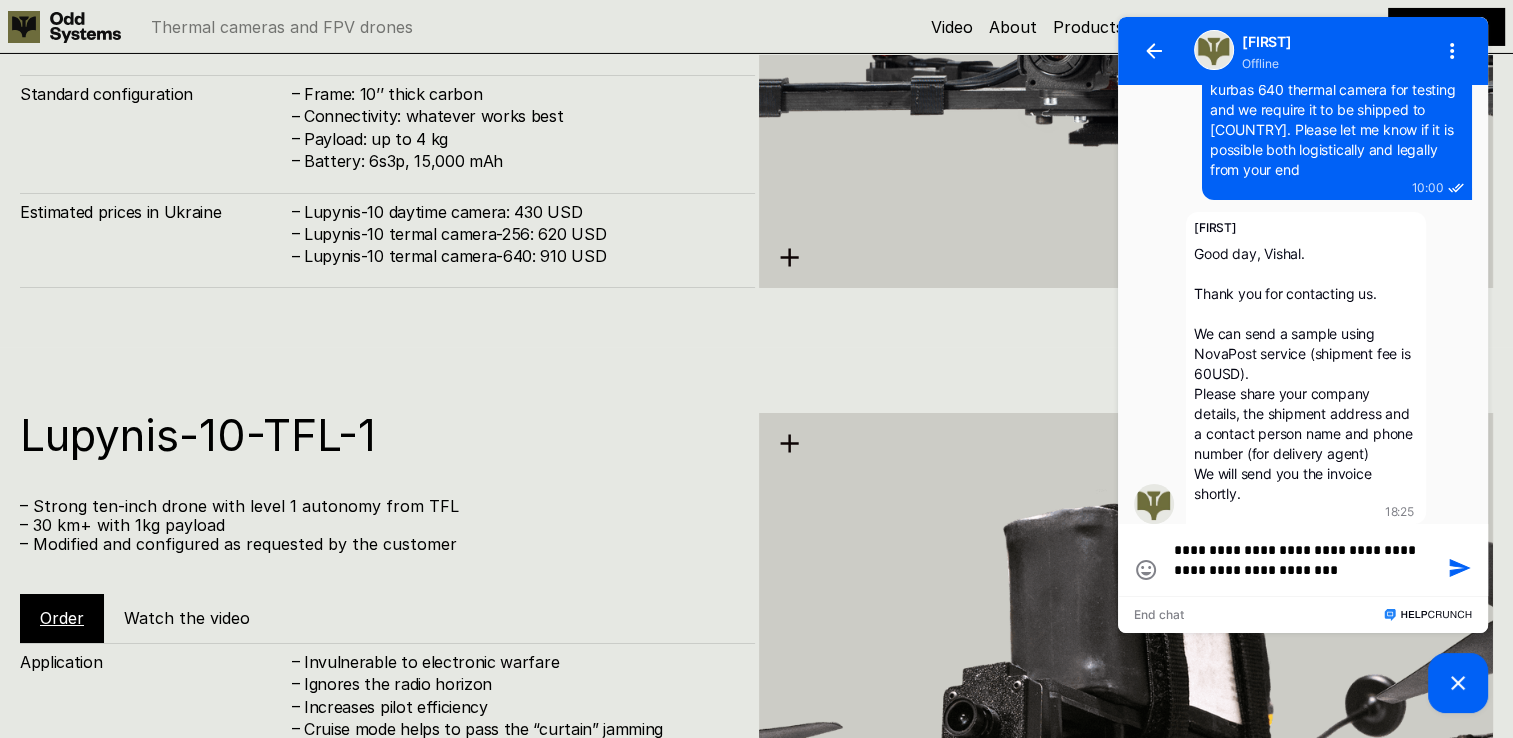 type on "**********" 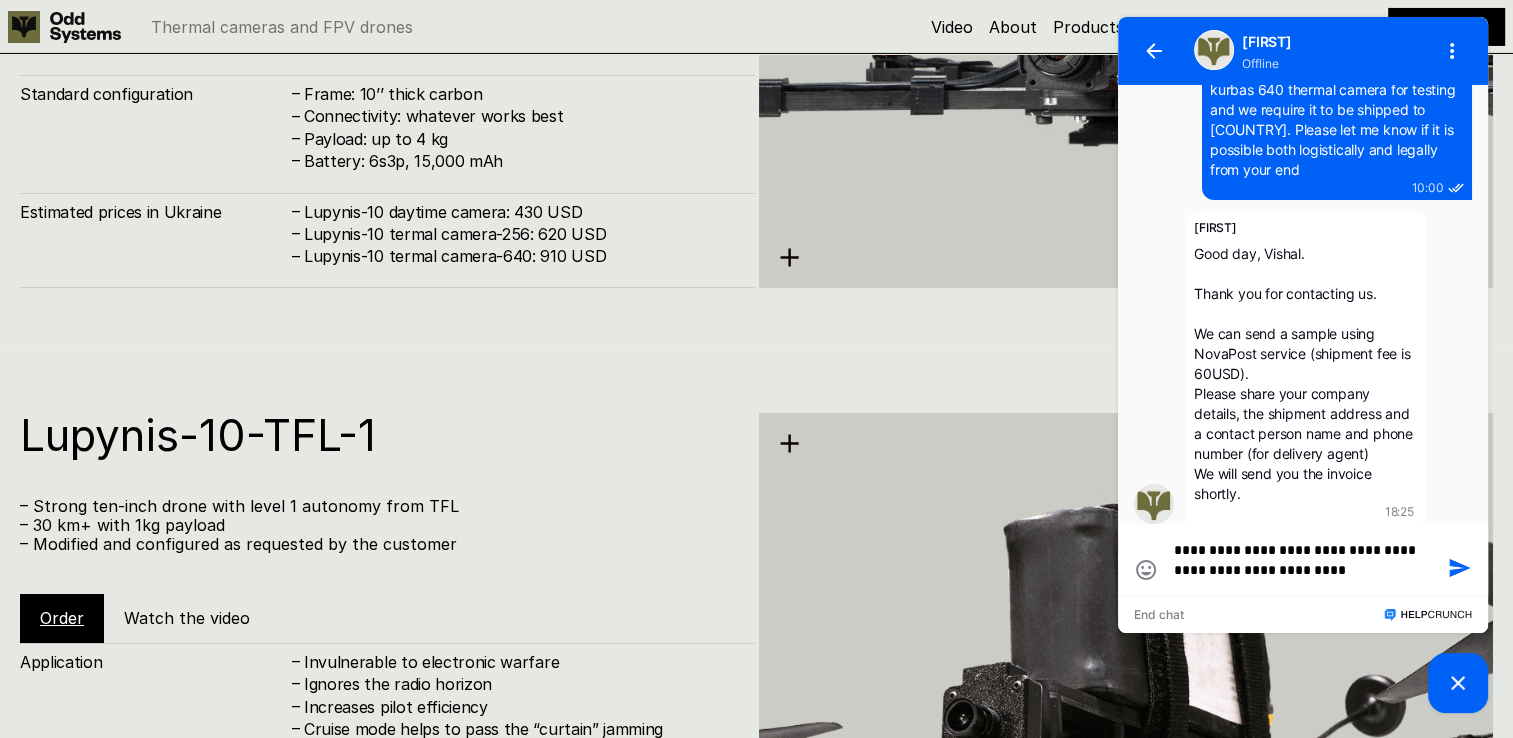 type on "**********" 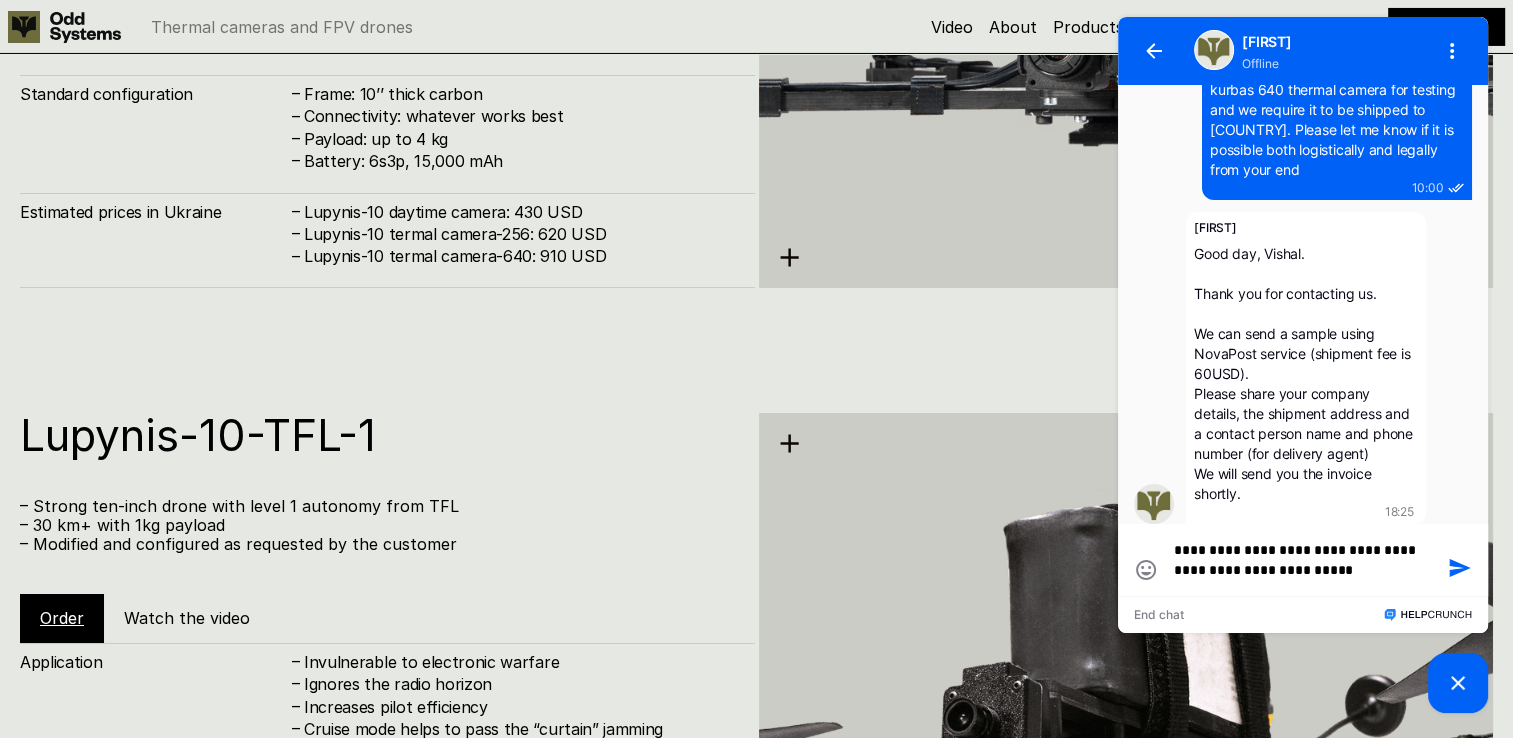 type on "**********" 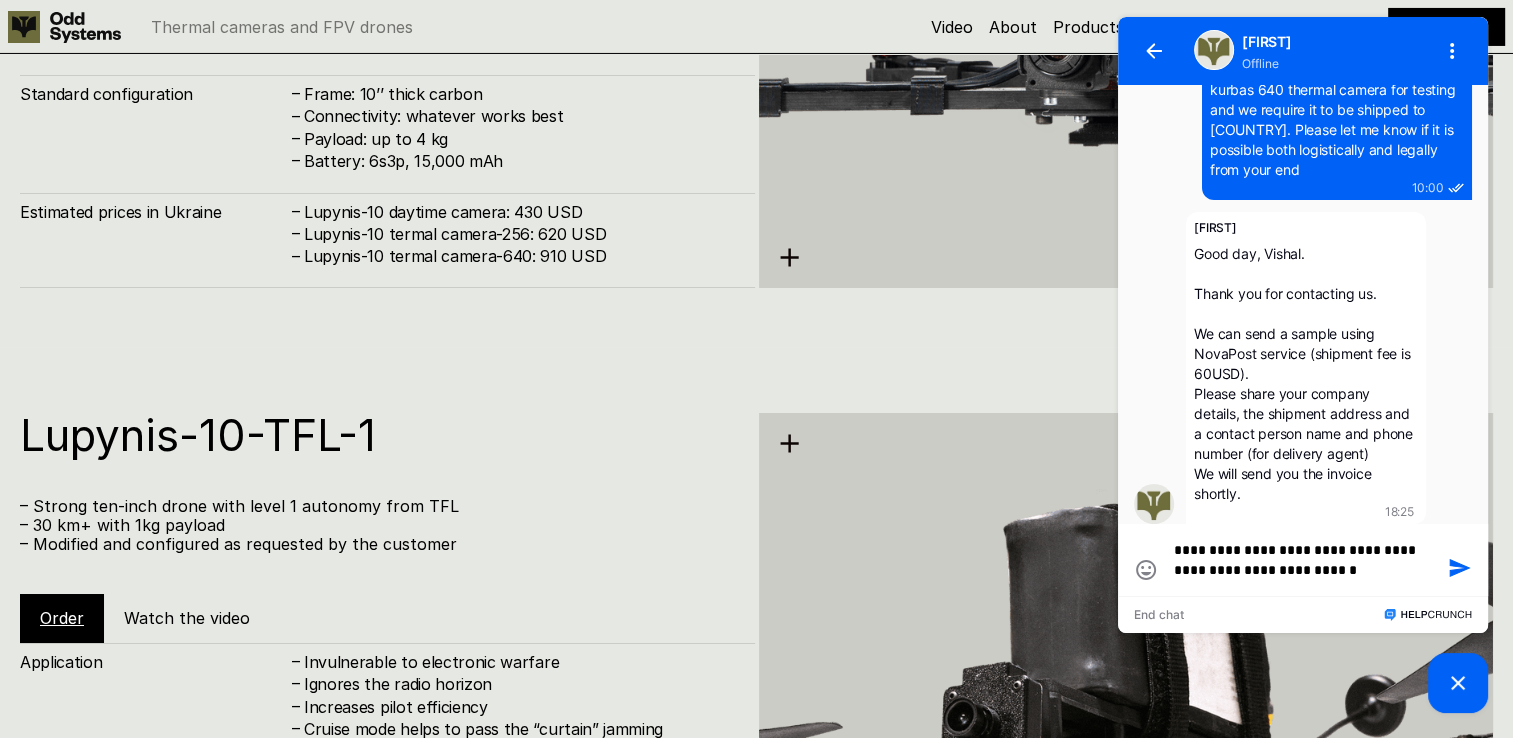 type on "**********" 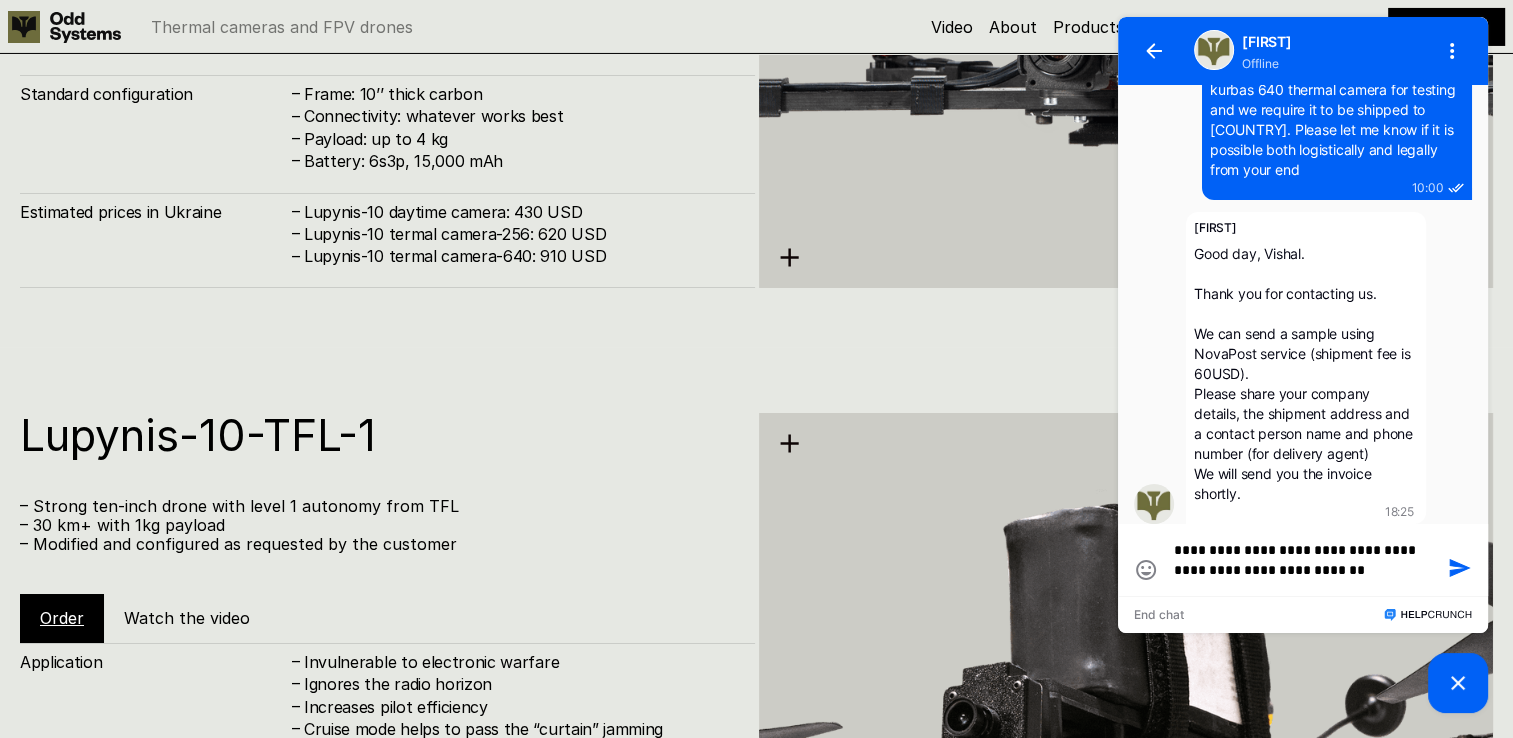 type on "**********" 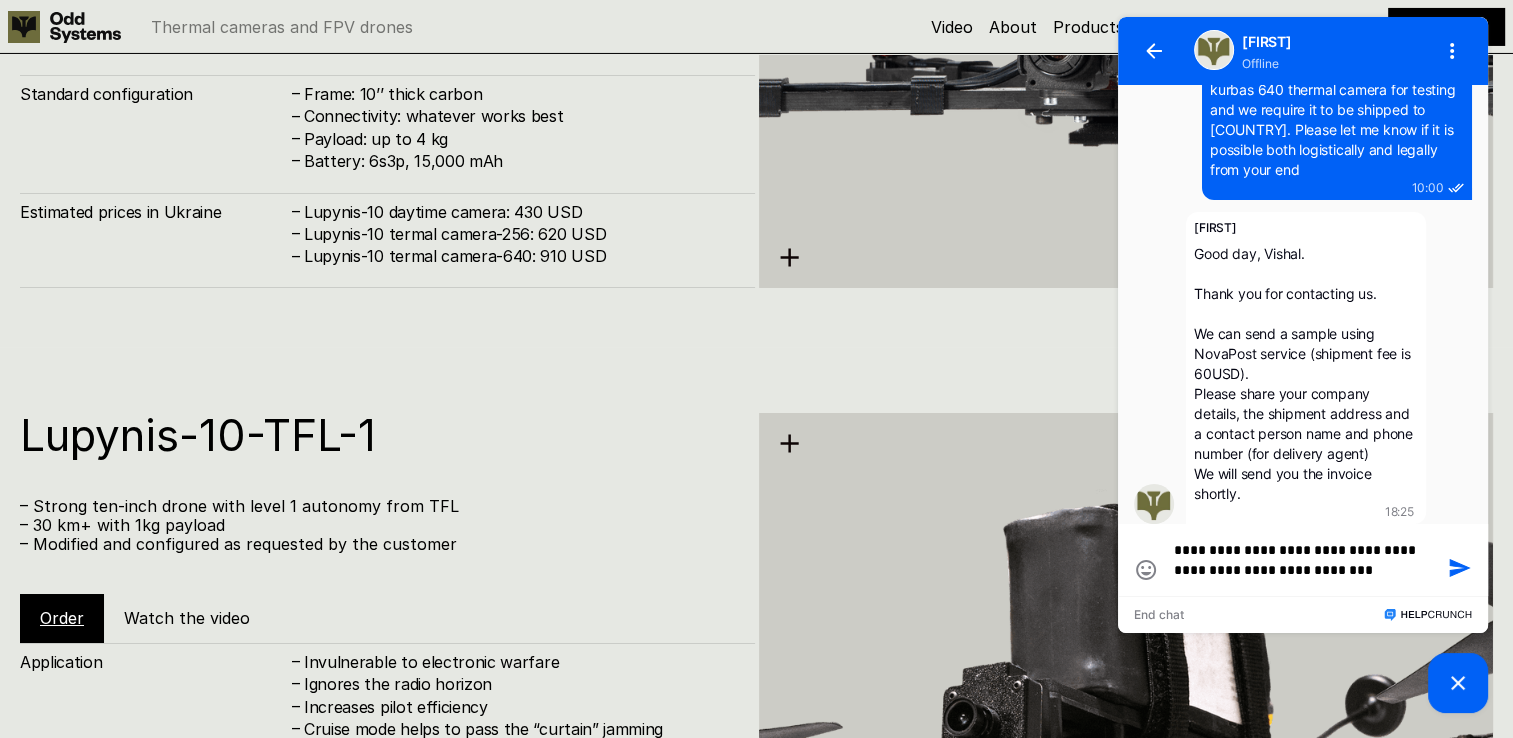 type on "**********" 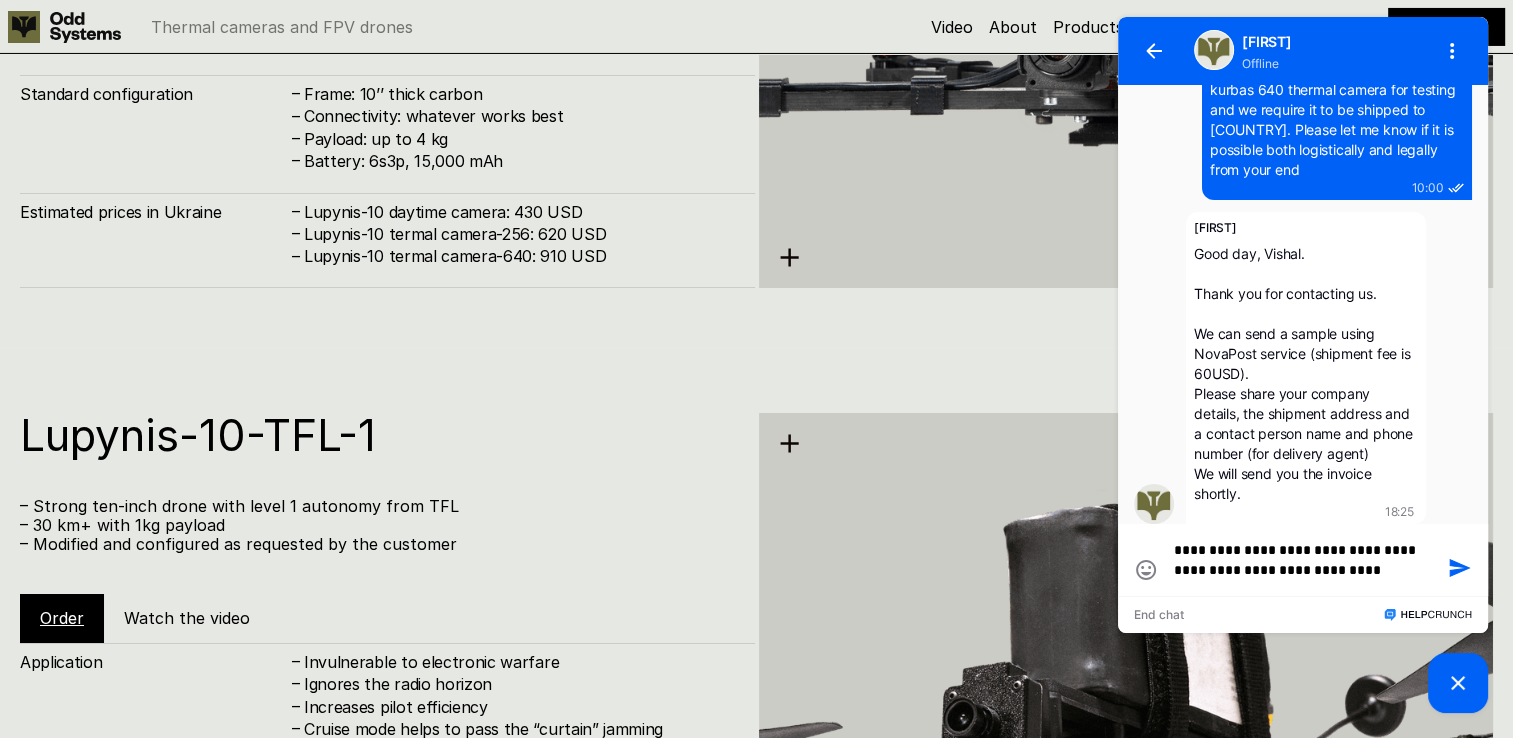 type on "**********" 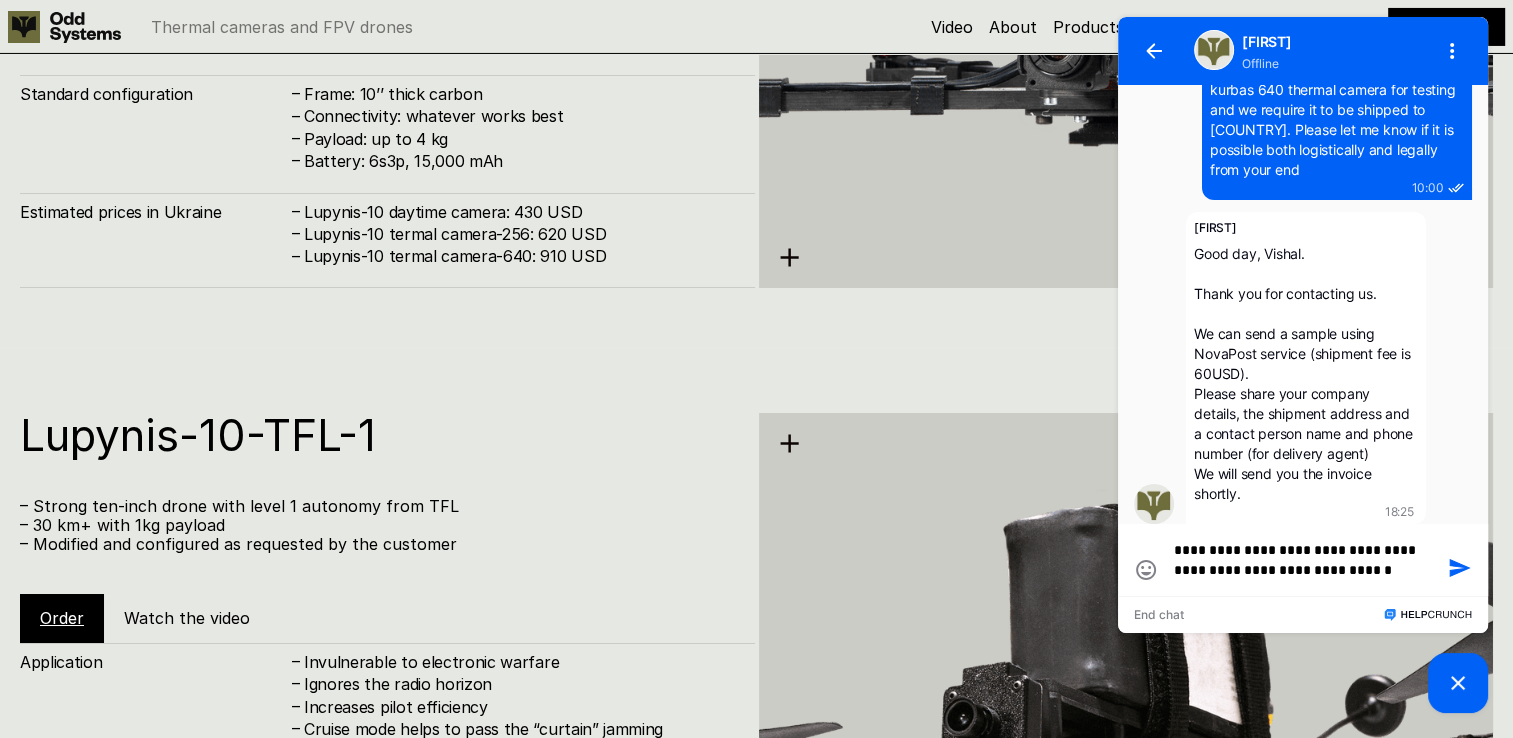 type on "**********" 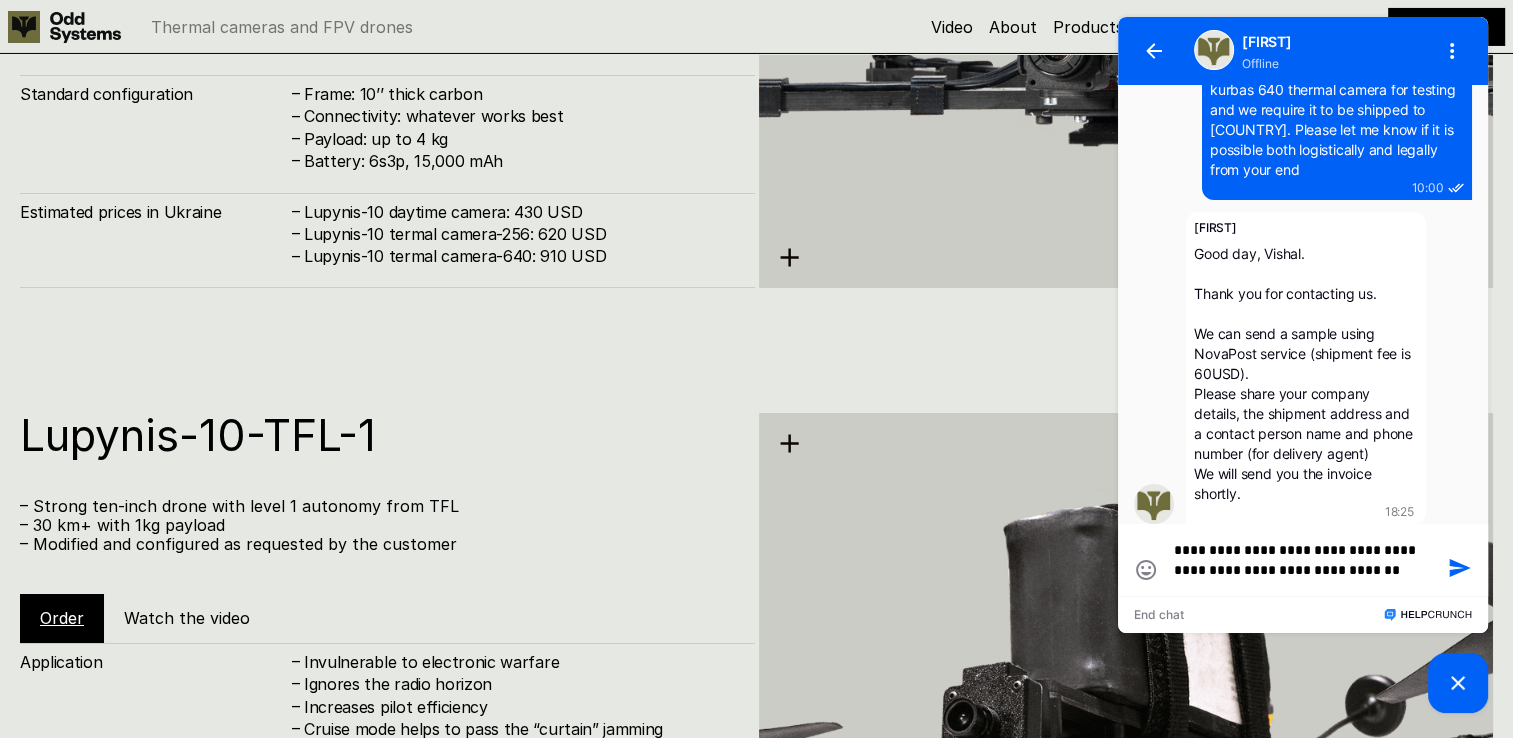 type on "**********" 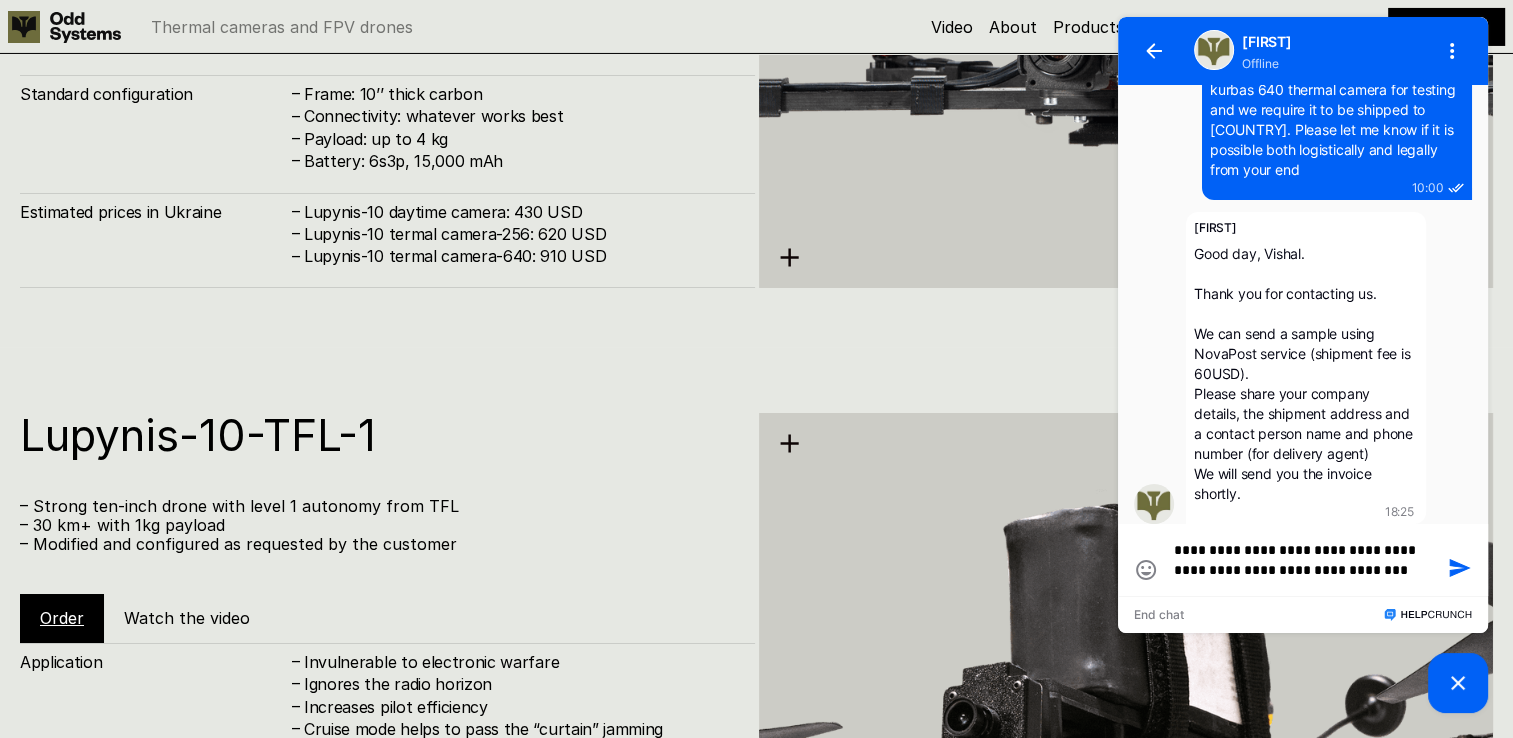 type on "**********" 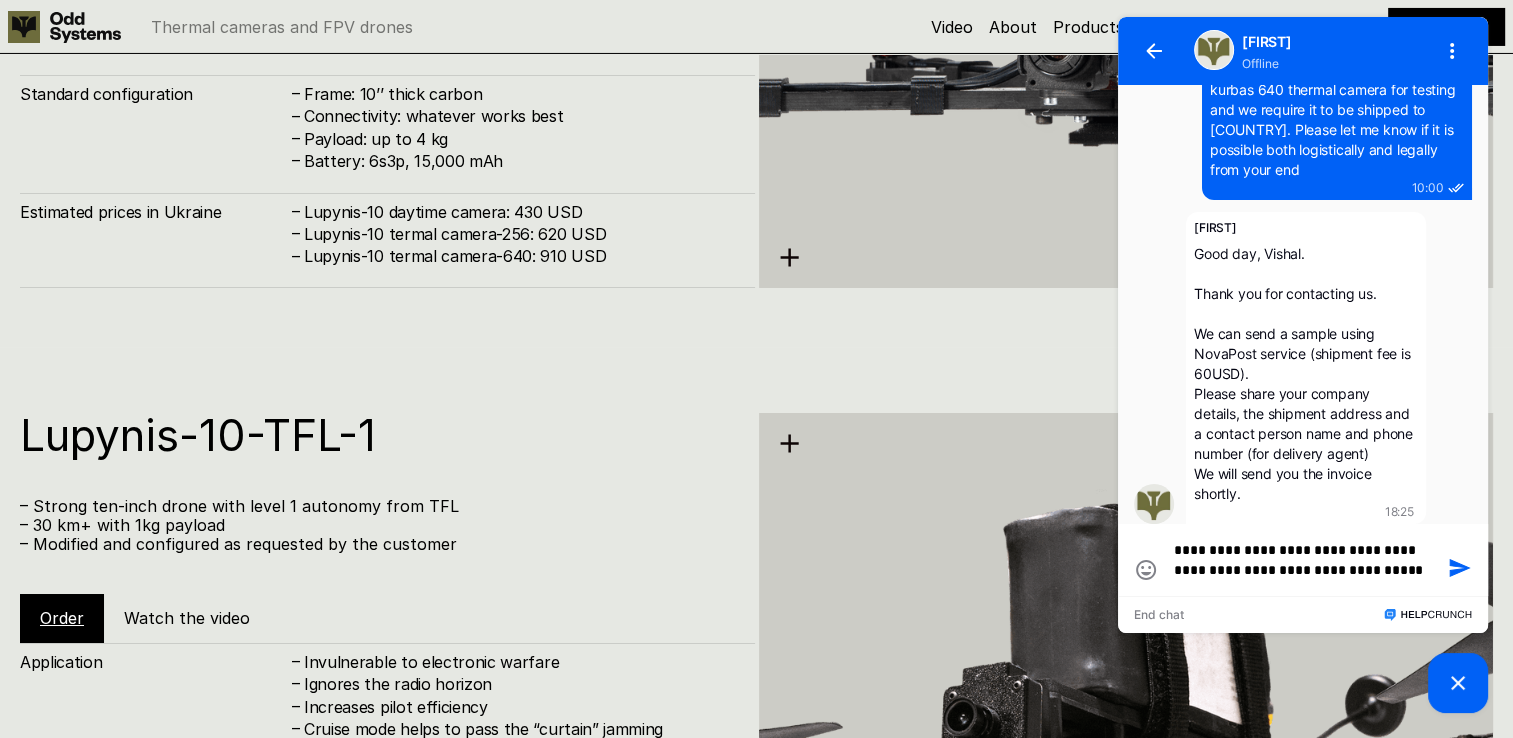 type on "**********" 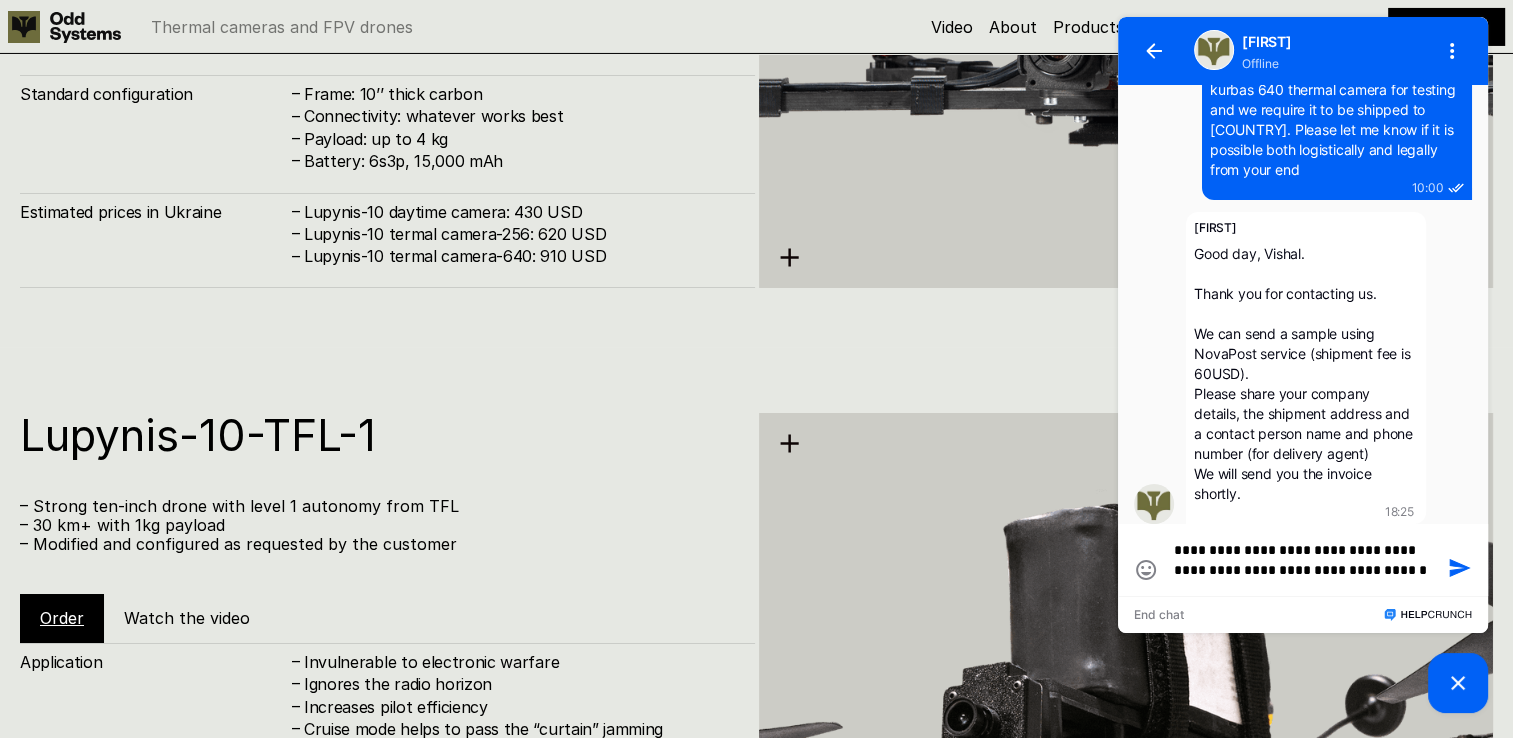 type on "**********" 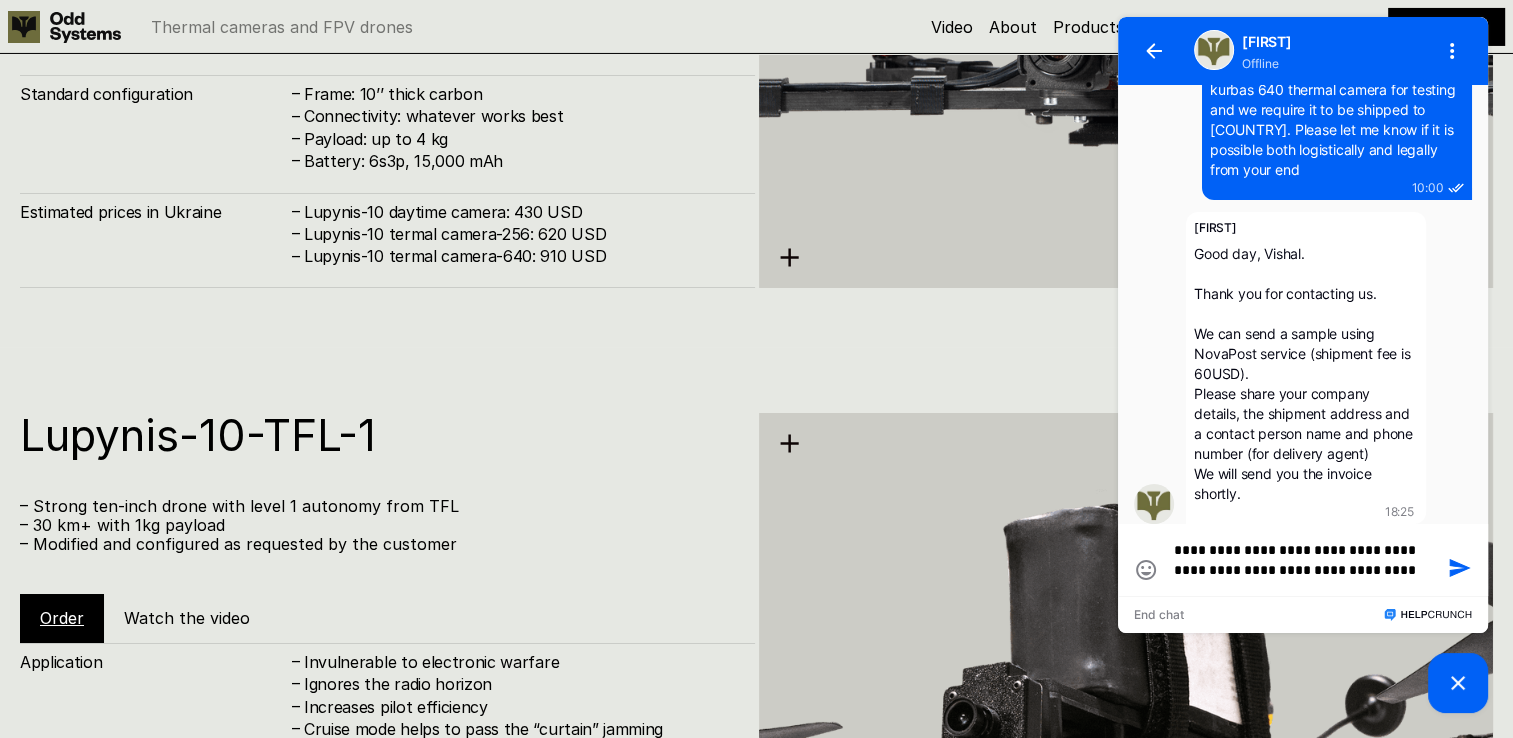 type on "**********" 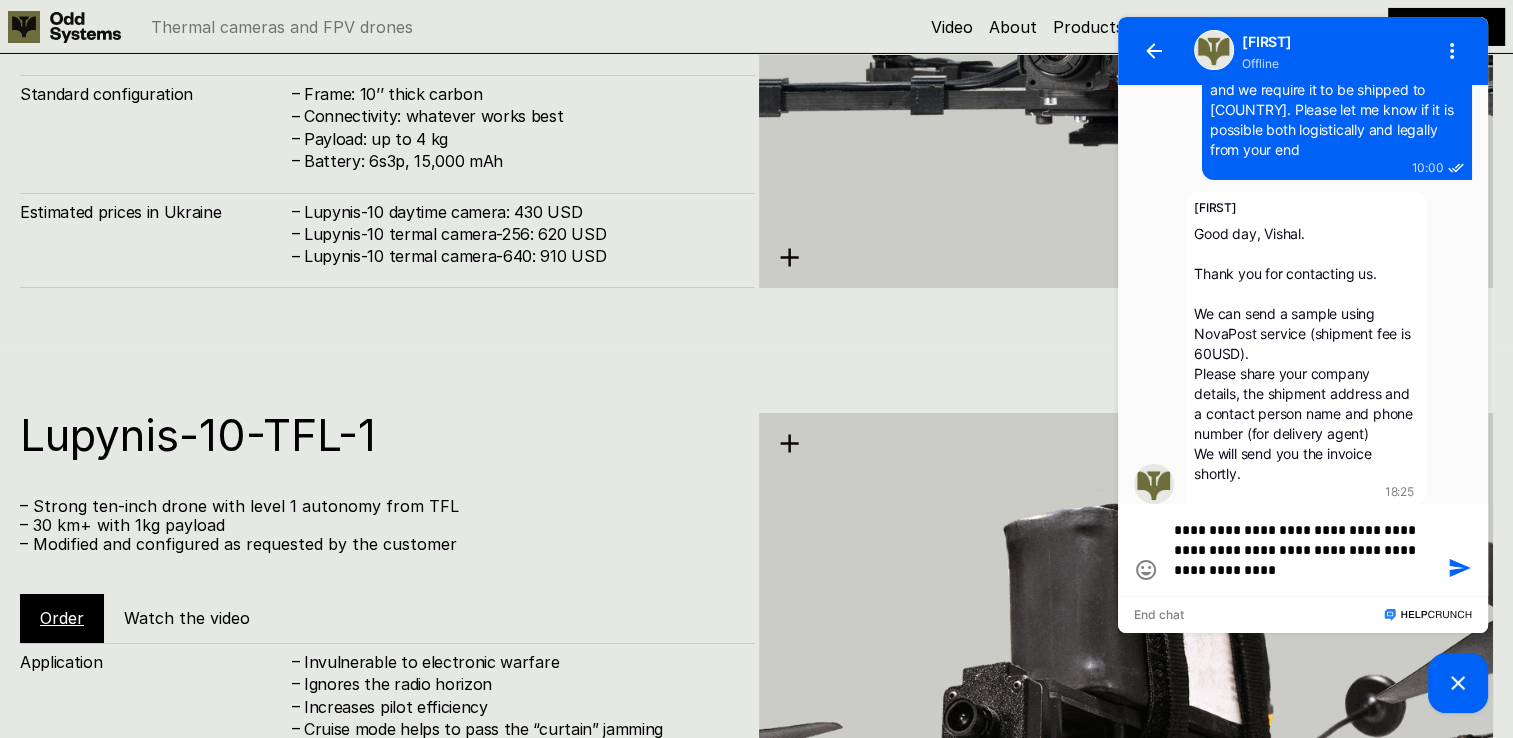 type on "**********" 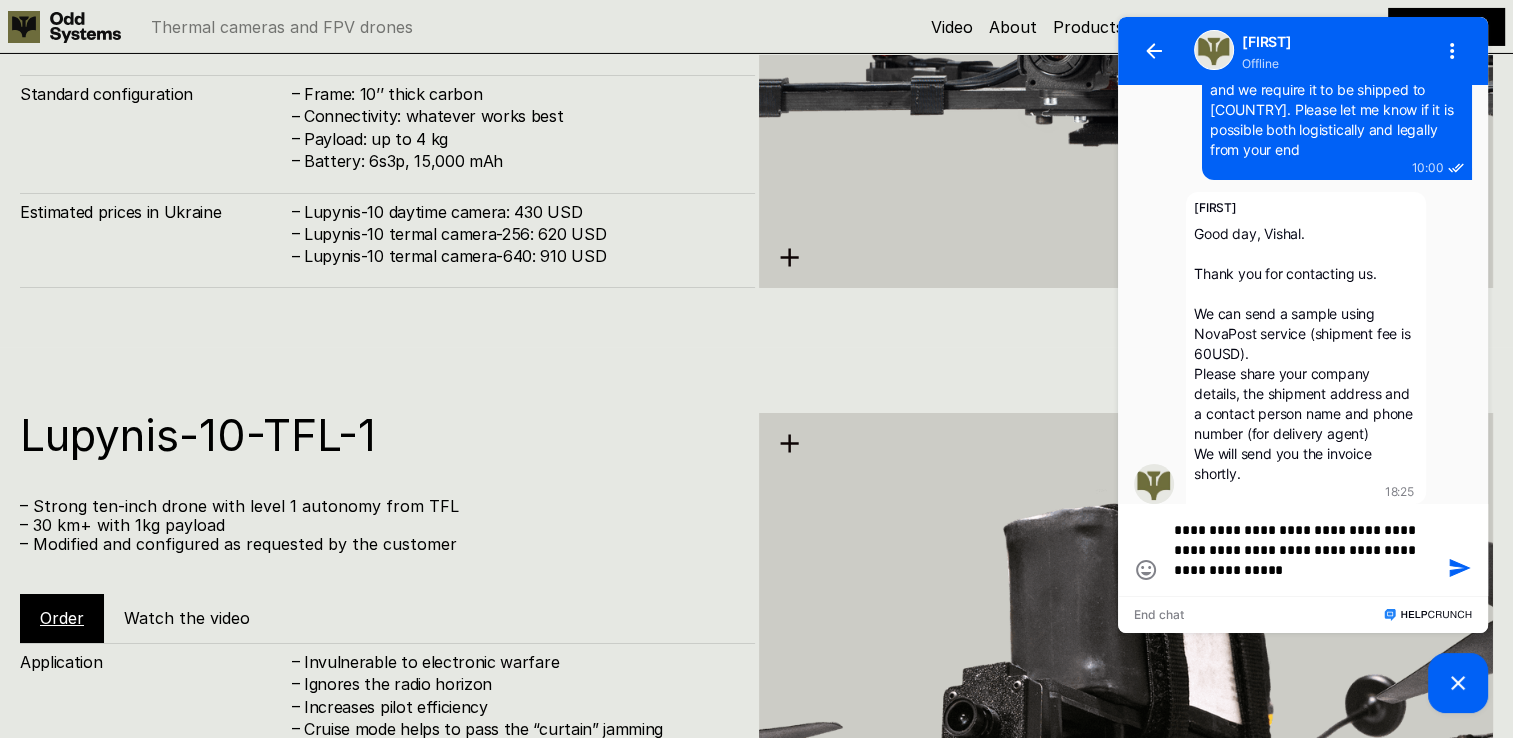 type on "**********" 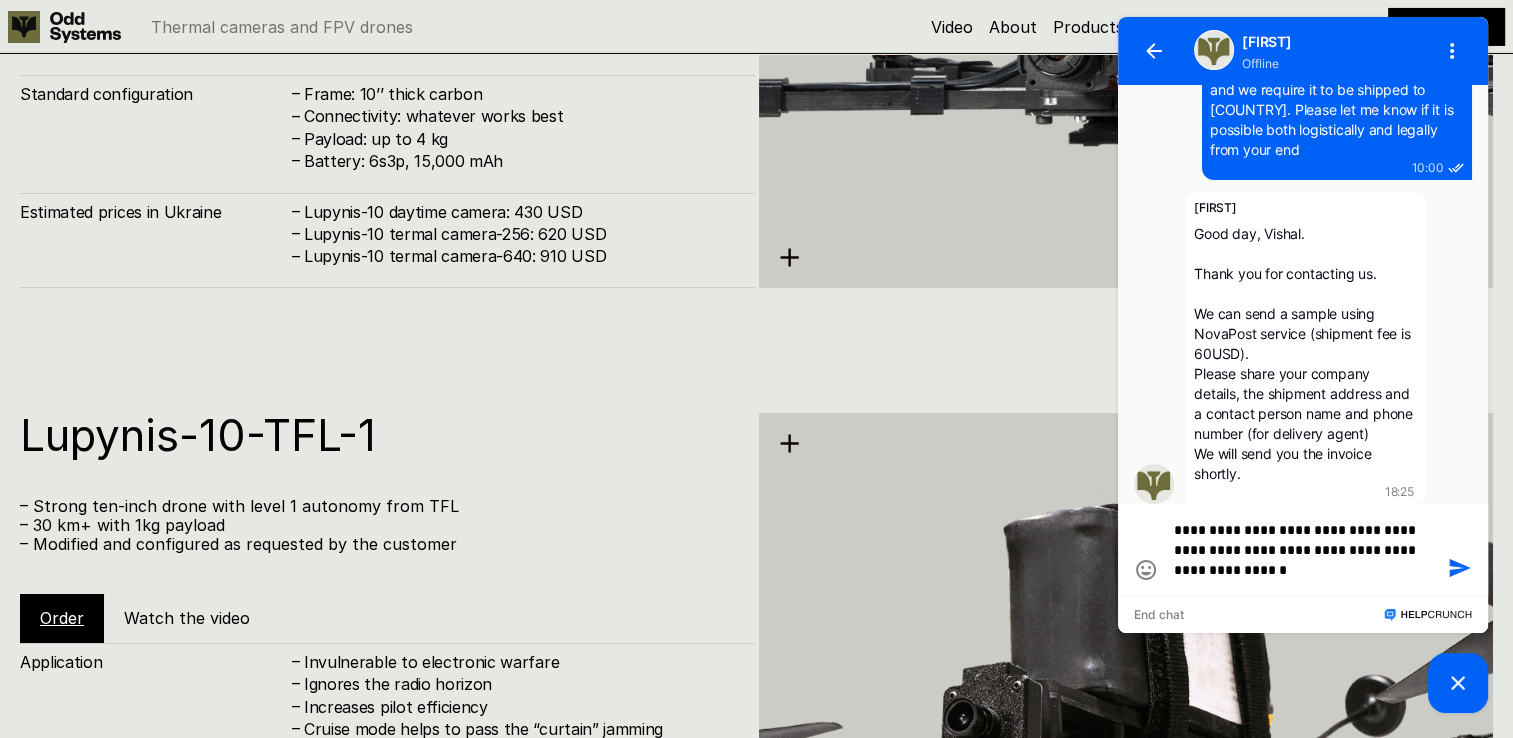 type on "**********" 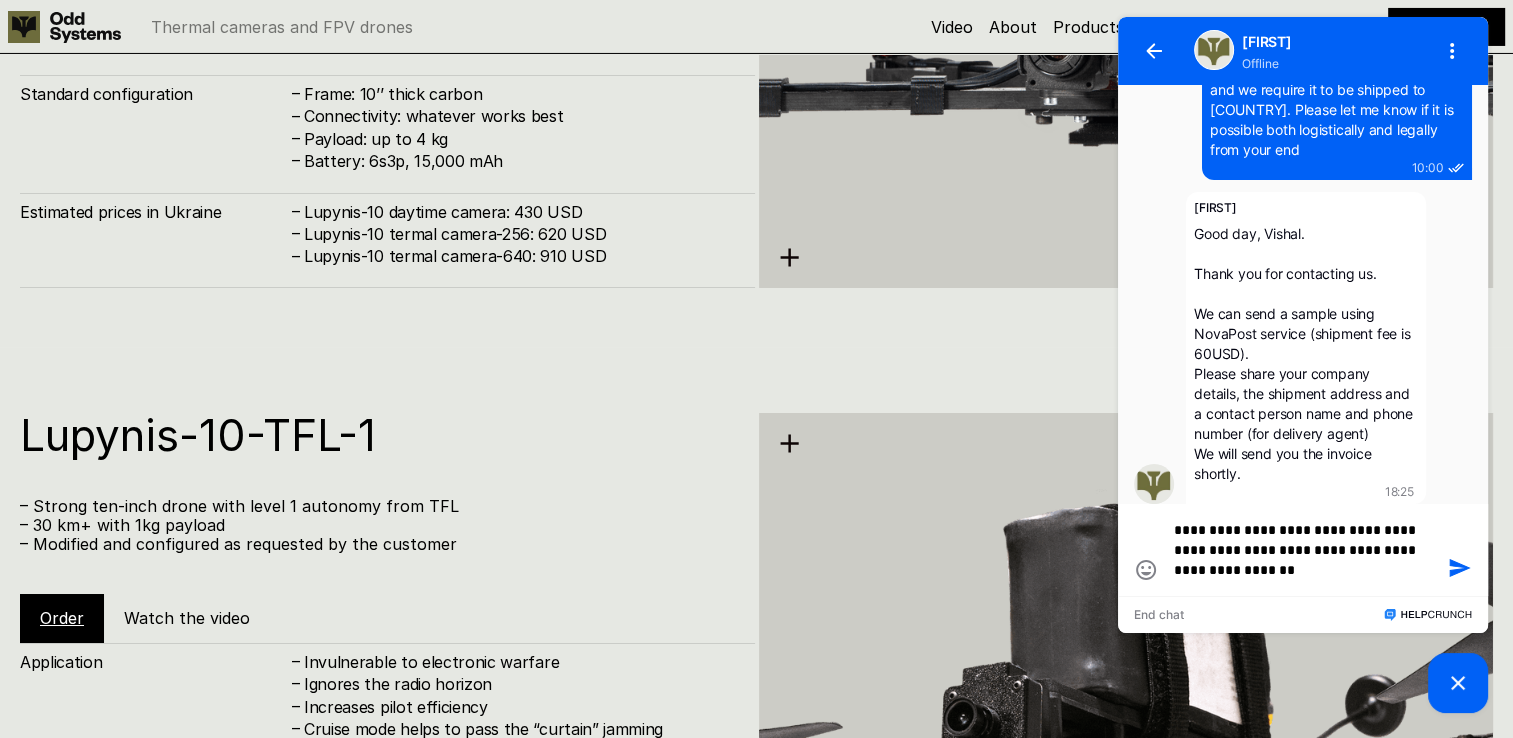 type 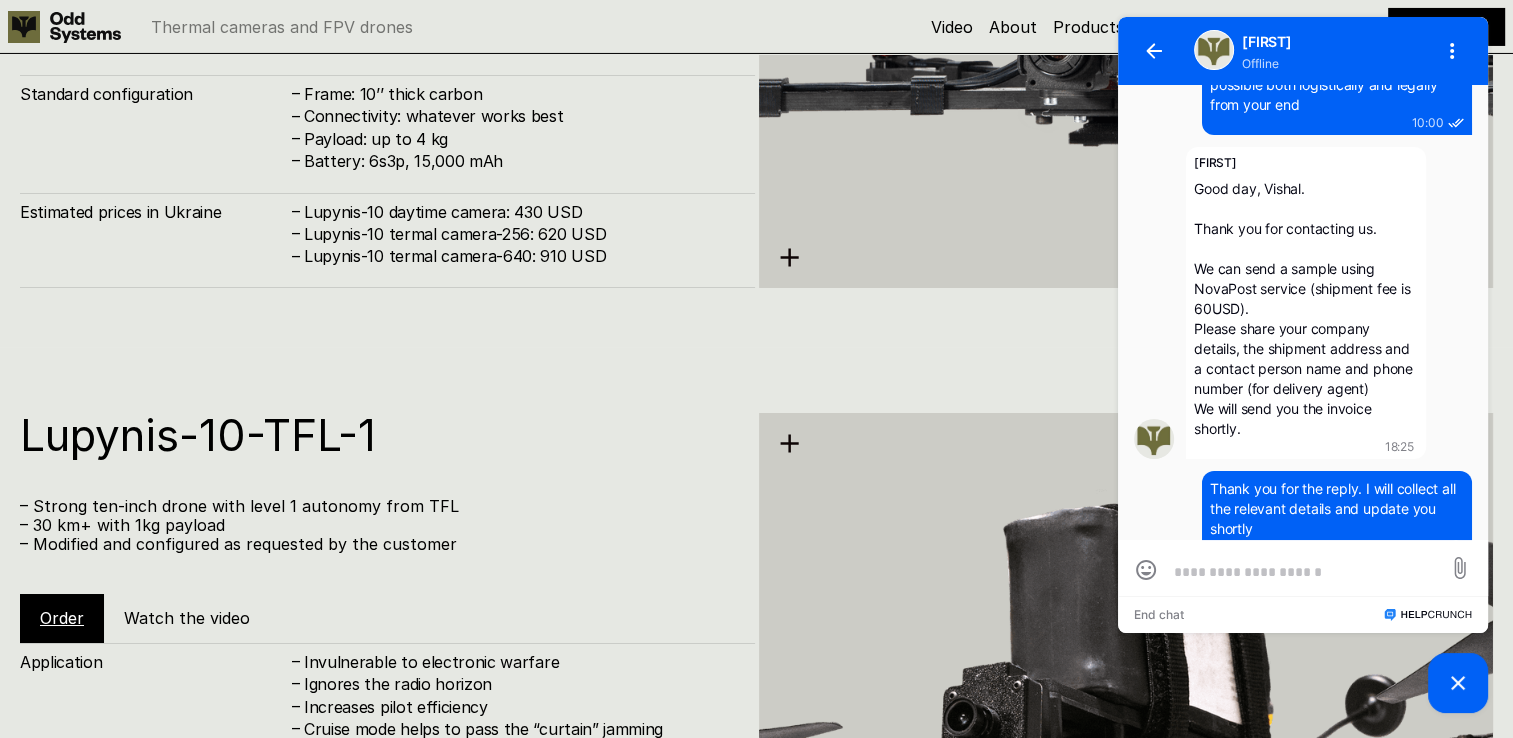 scroll, scrollTop: 273, scrollLeft: 0, axis: vertical 